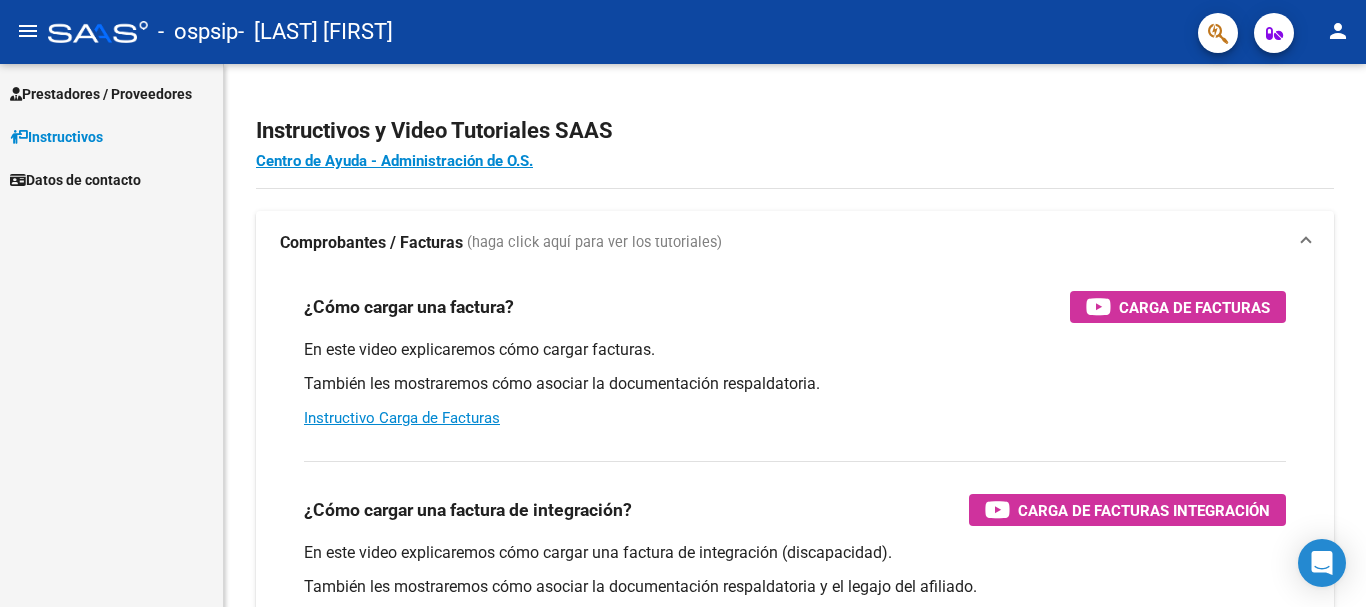 scroll, scrollTop: 0, scrollLeft: 0, axis: both 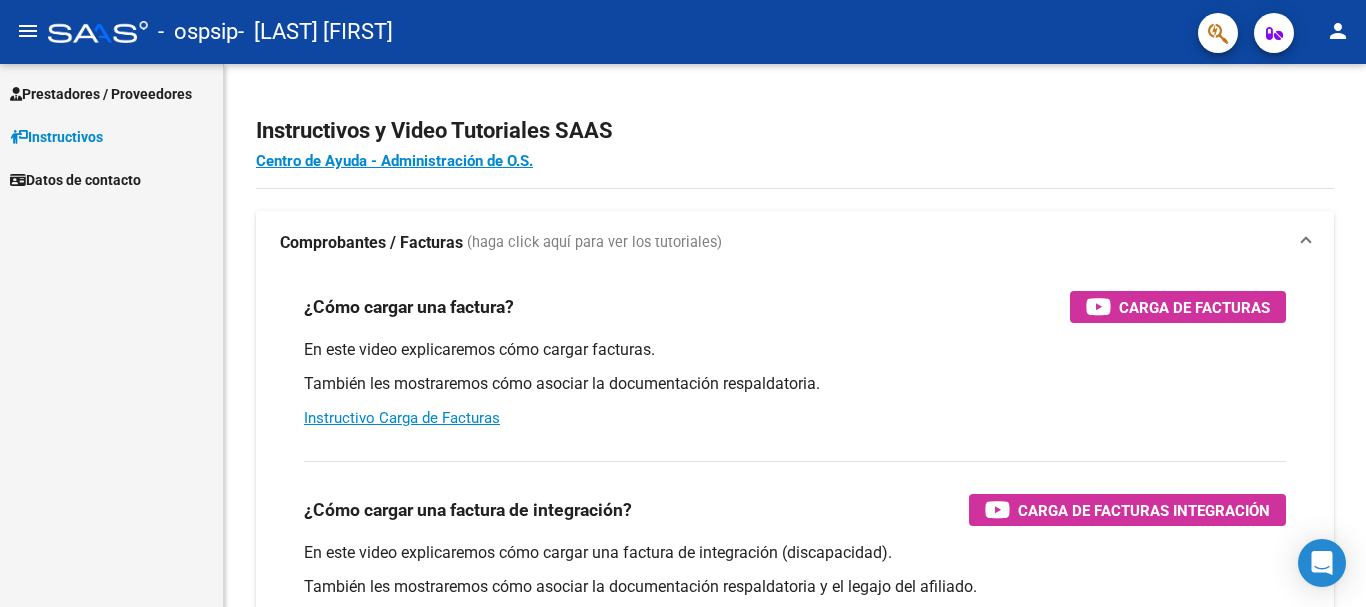 click on "Prestadores / Proveedores" at bounding box center (101, 94) 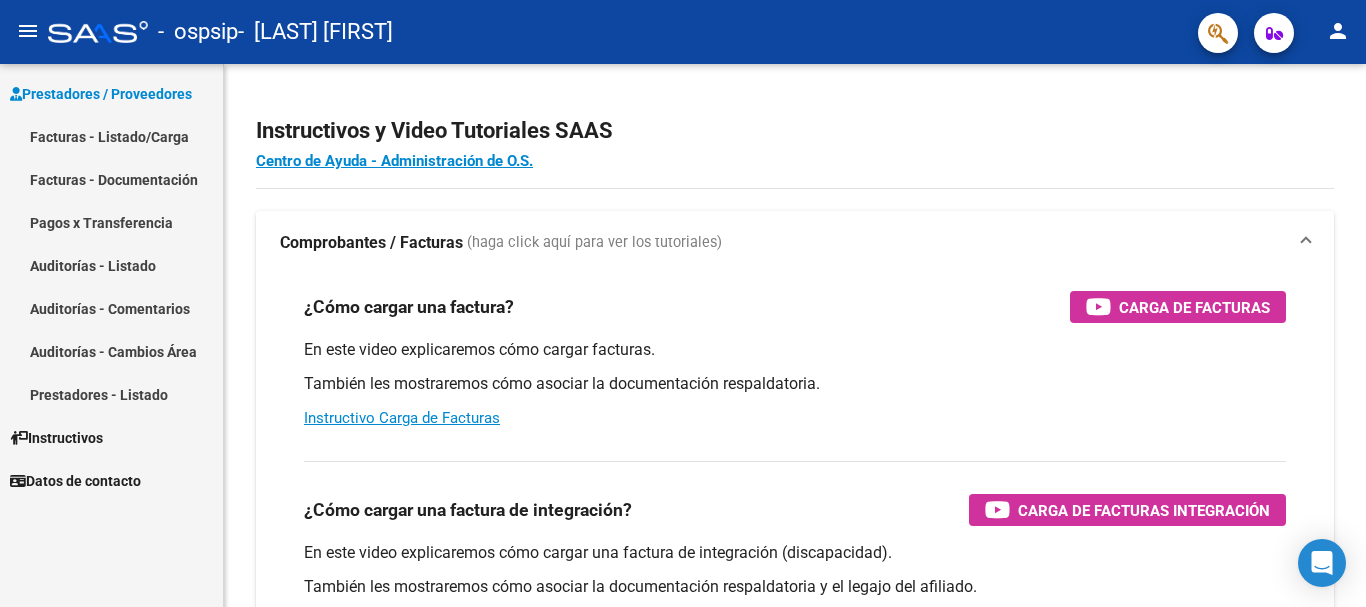 click on "Facturas - Listado/Carga" at bounding box center [111, 136] 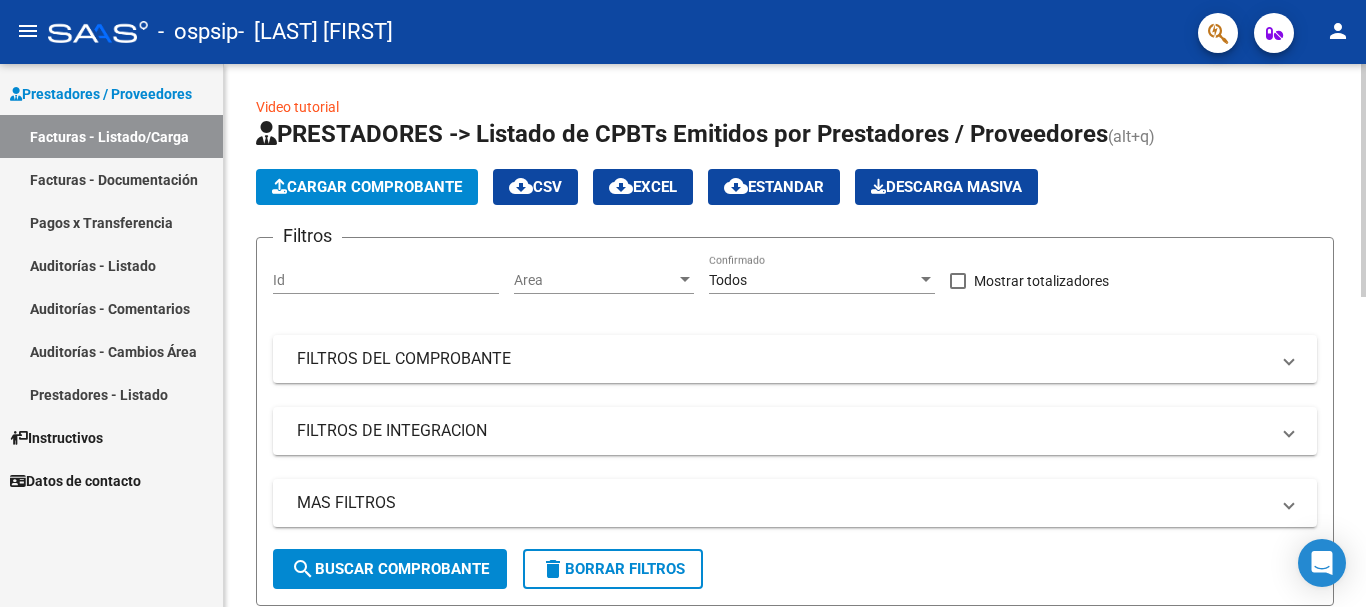 click on "Cargar Comprobante" 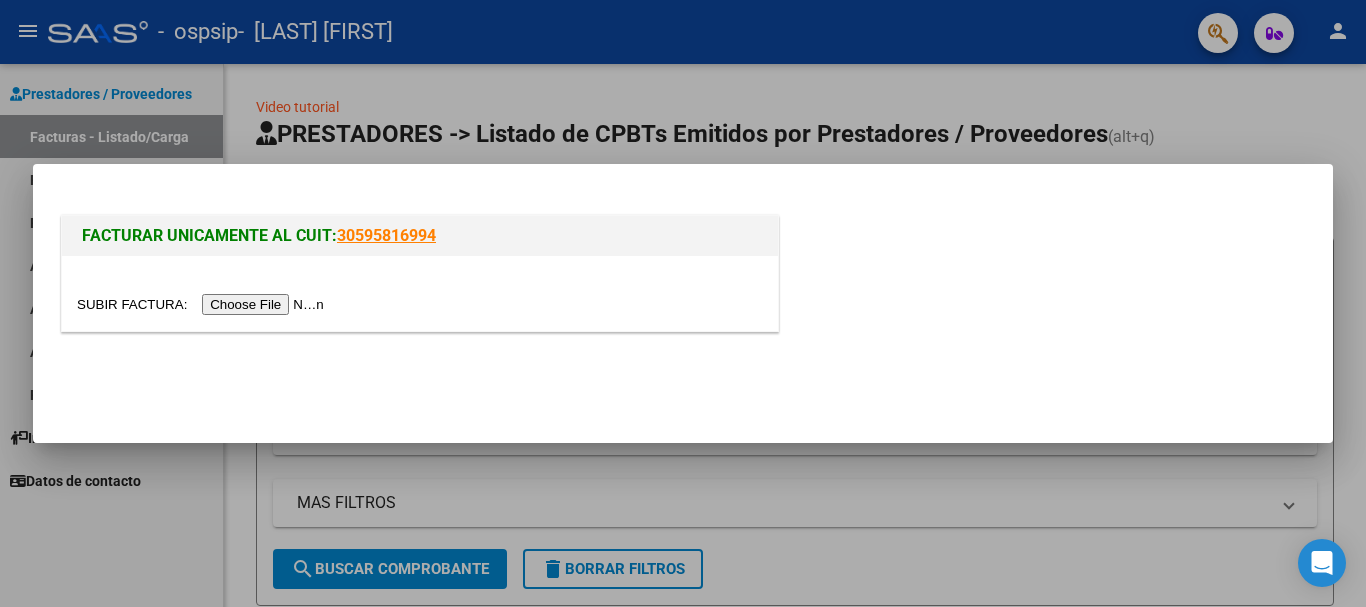 click at bounding box center [203, 304] 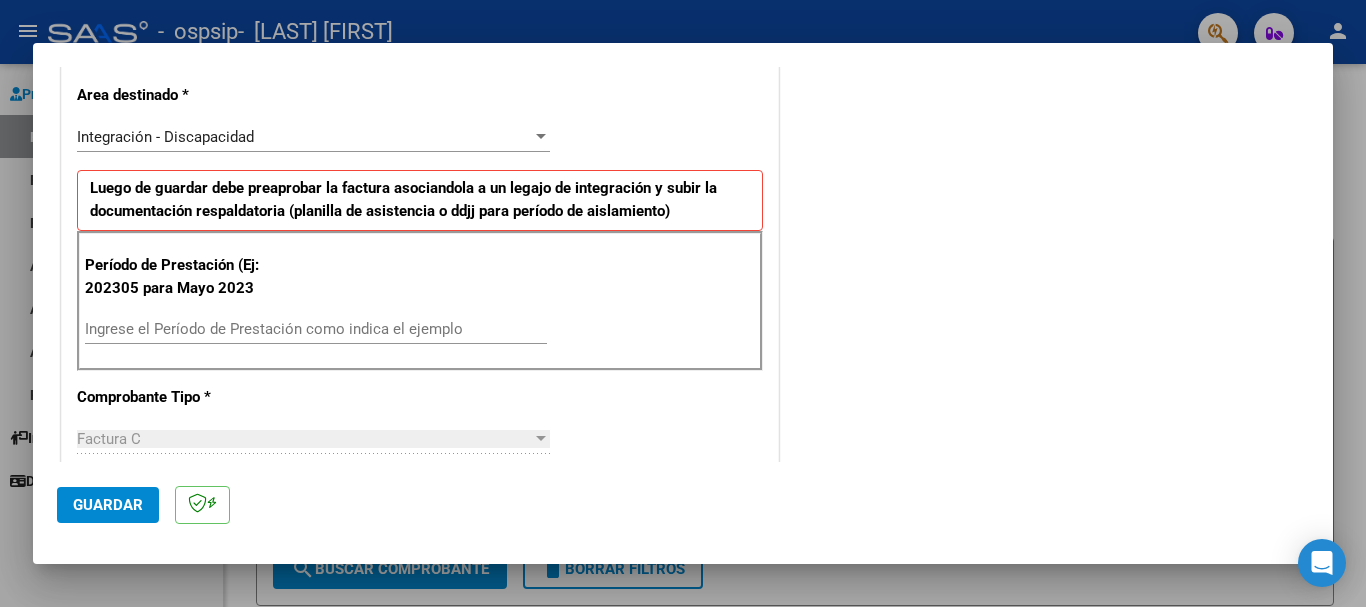 scroll, scrollTop: 422, scrollLeft: 0, axis: vertical 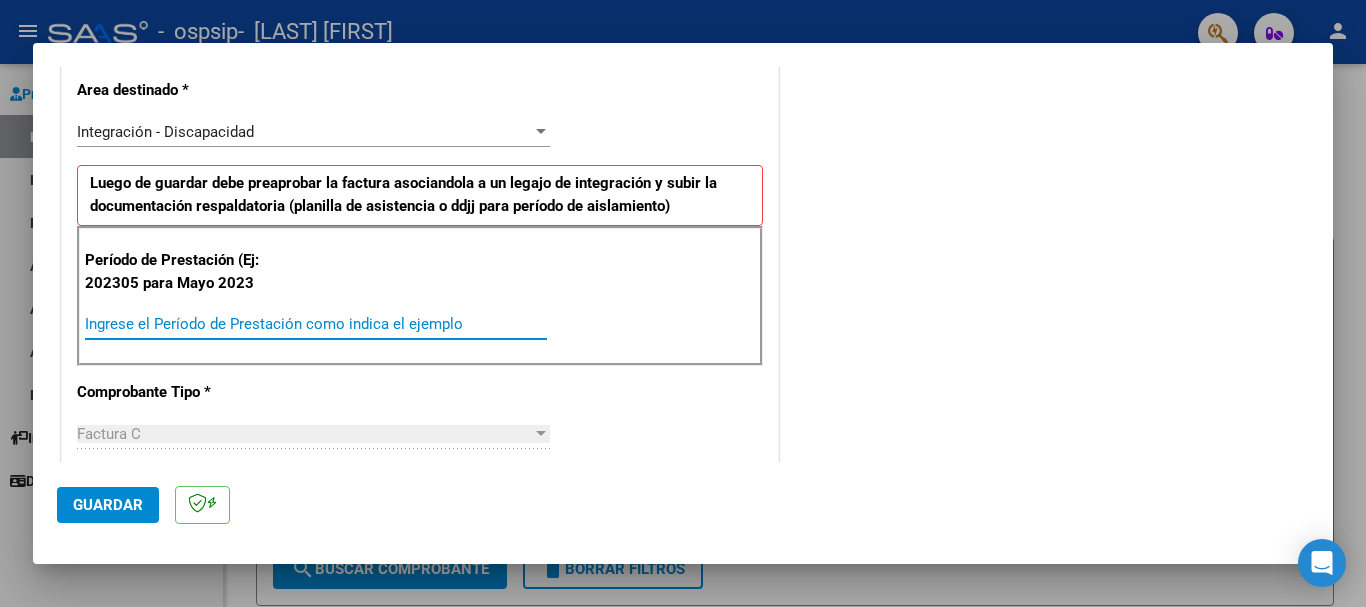 click on "Ingrese el Período de Prestación como indica el ejemplo" at bounding box center [316, 324] 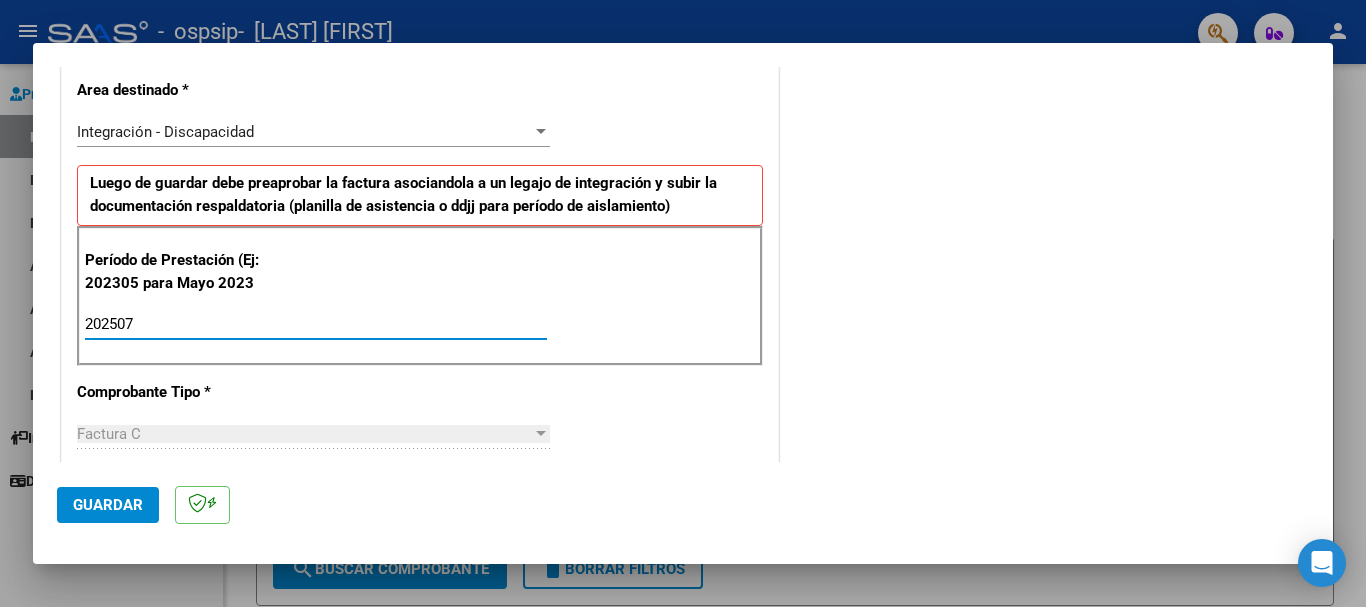 type on "202507" 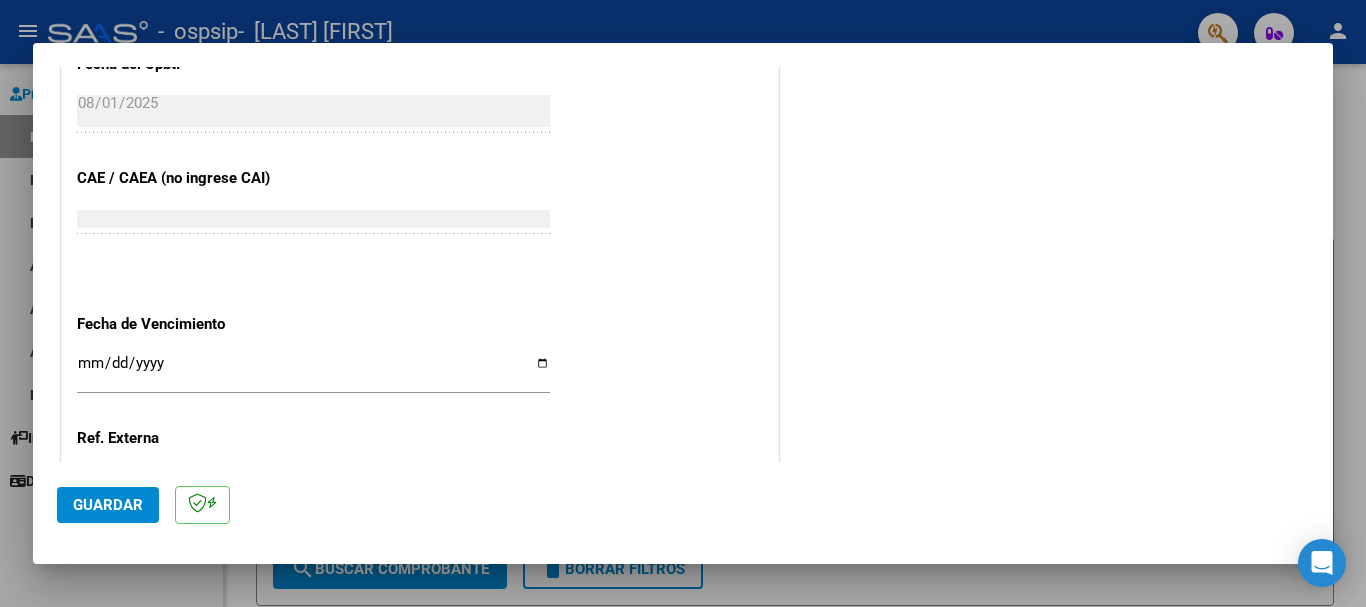 scroll, scrollTop: 1159, scrollLeft: 0, axis: vertical 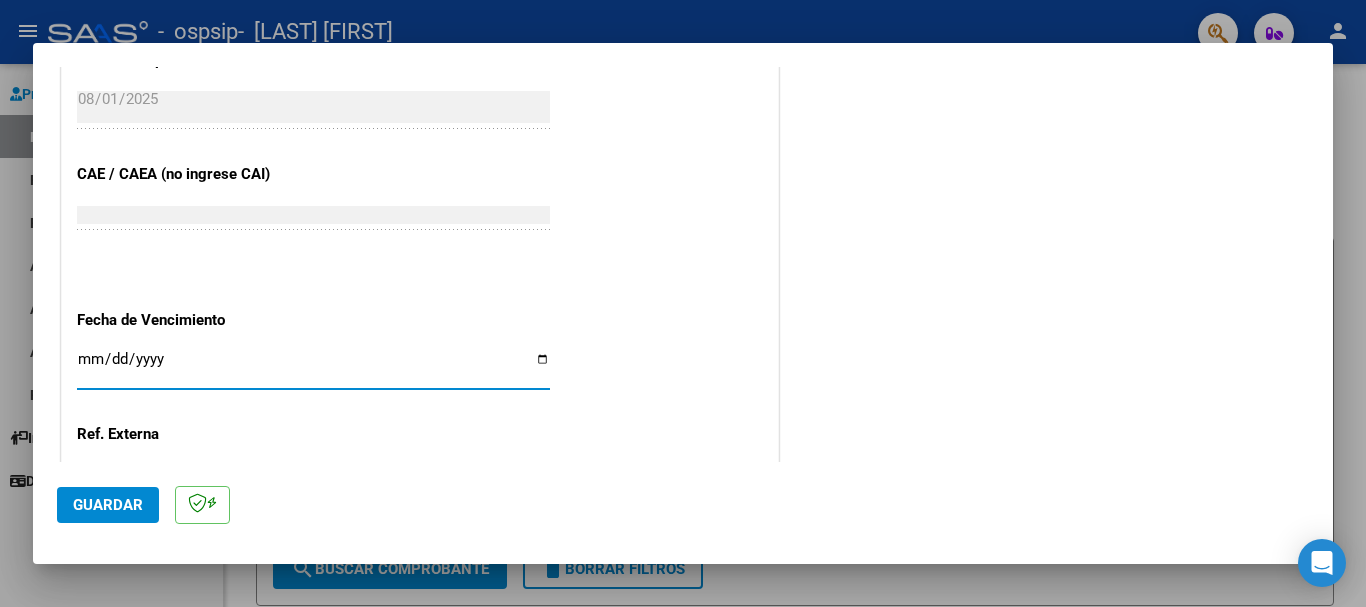 click on "Ingresar la fecha" at bounding box center [313, 367] 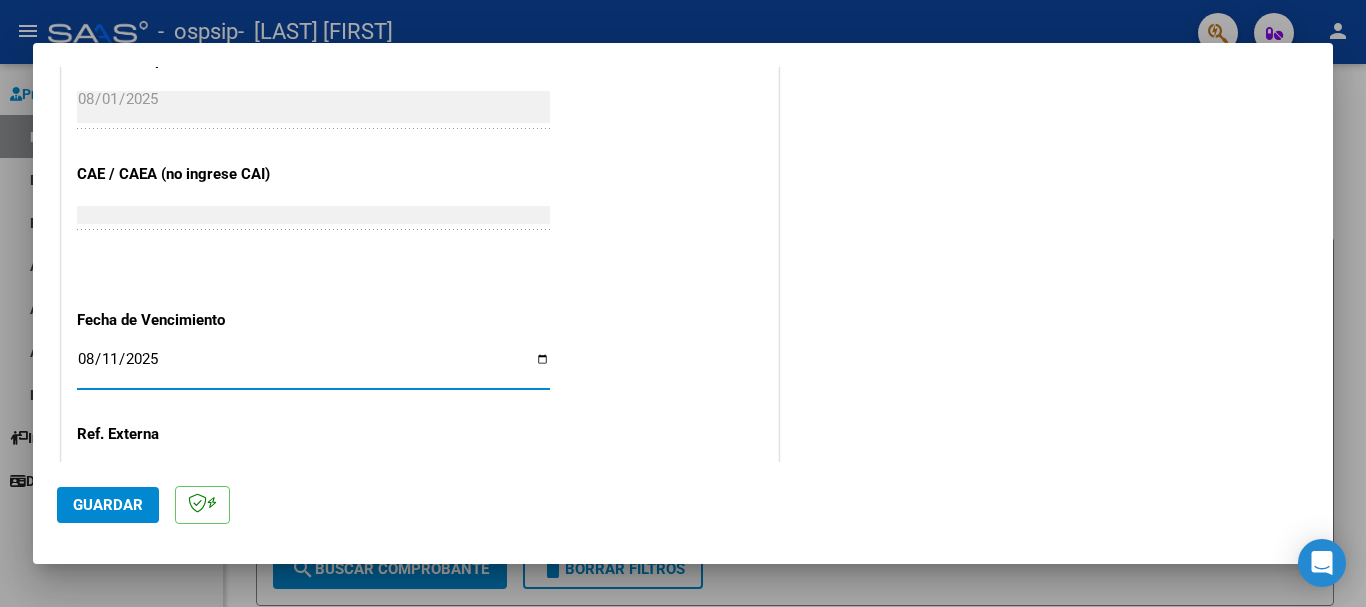 type on "2025-08-11" 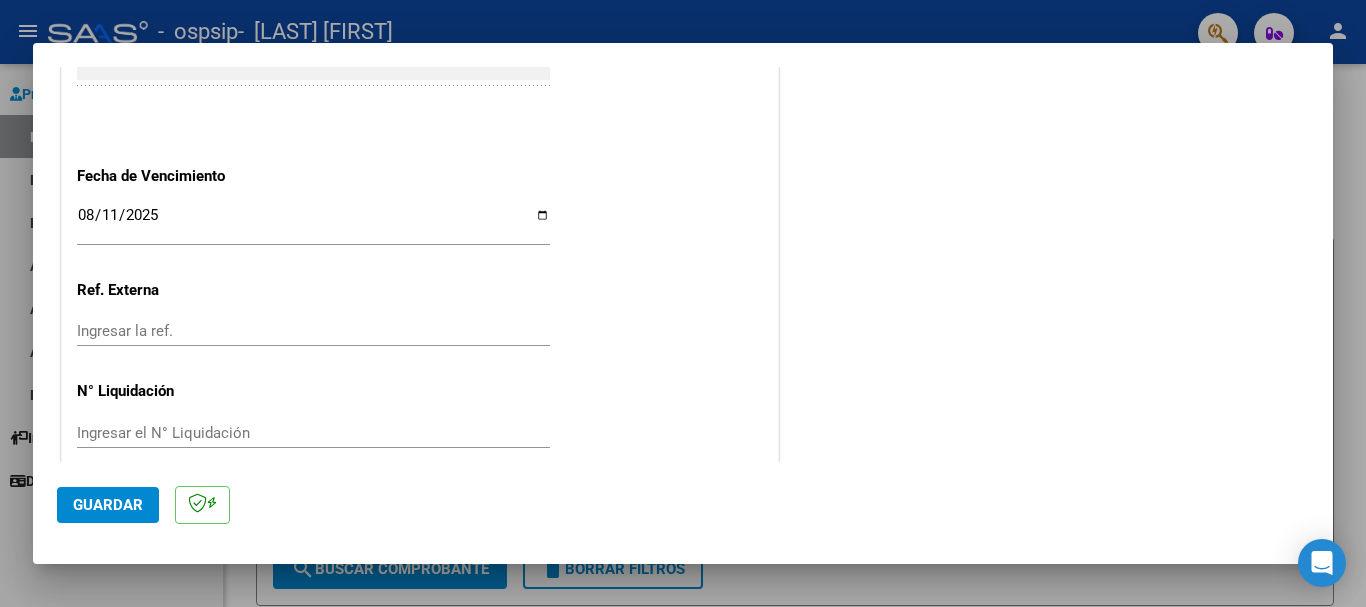 scroll, scrollTop: 1327, scrollLeft: 0, axis: vertical 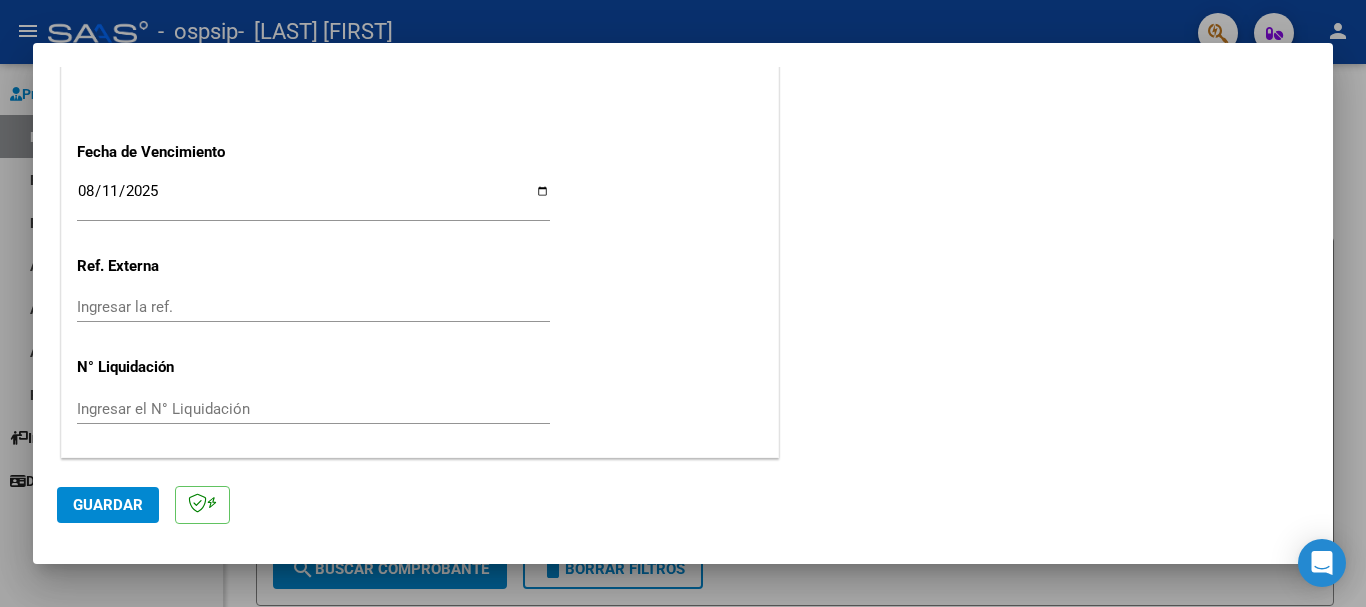 click on "Guardar" 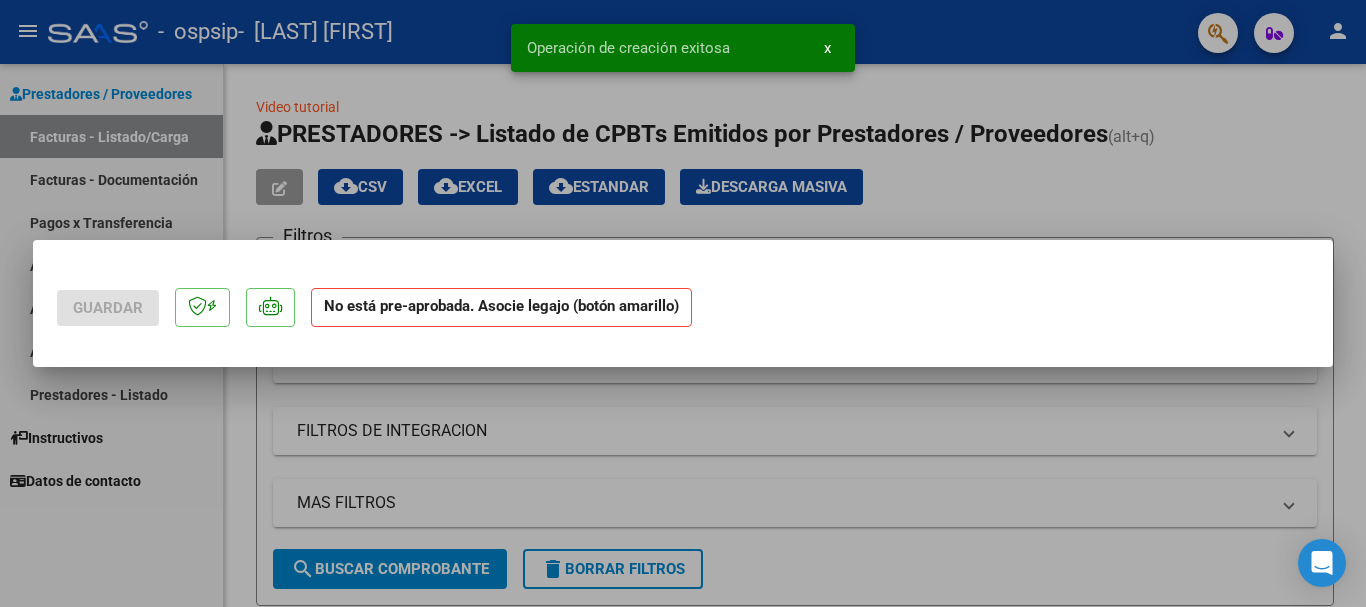 scroll, scrollTop: 0, scrollLeft: 0, axis: both 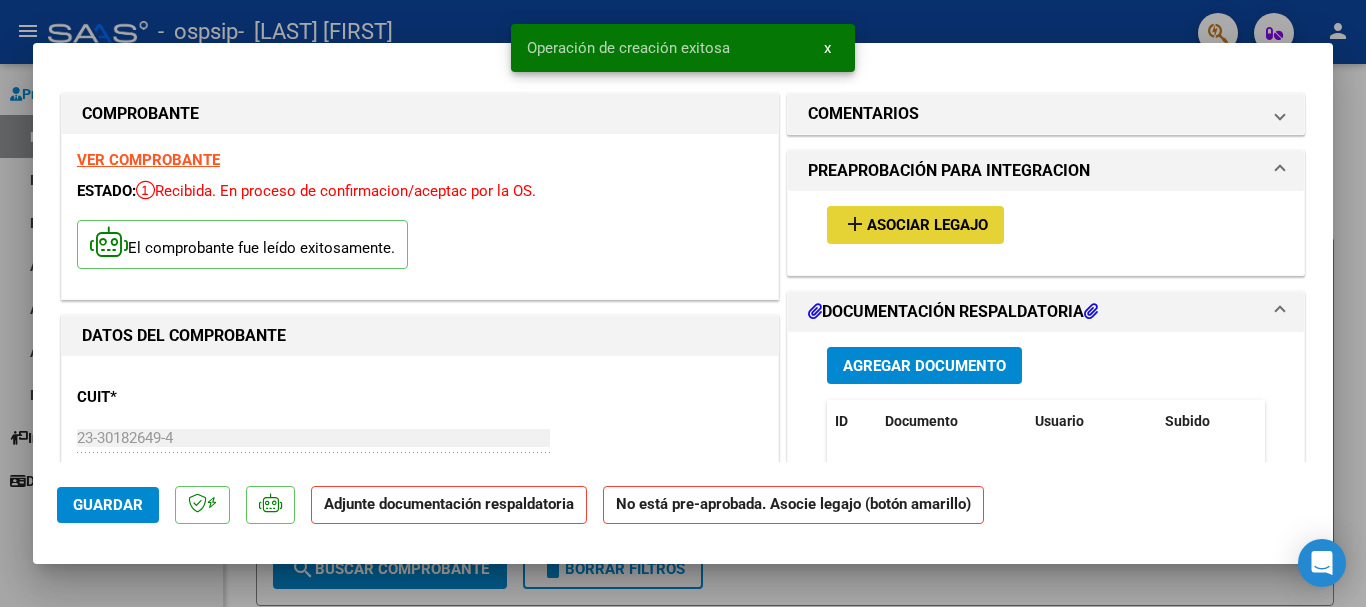 click on "add Asociar Legajo" at bounding box center (915, 224) 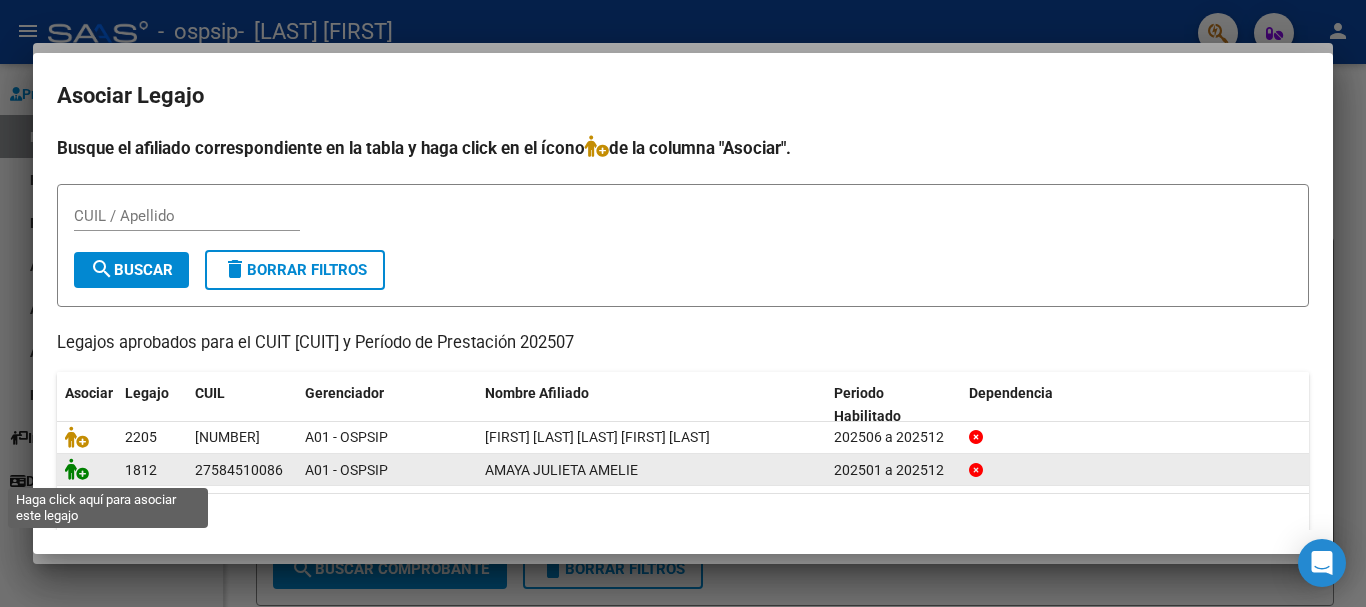 click 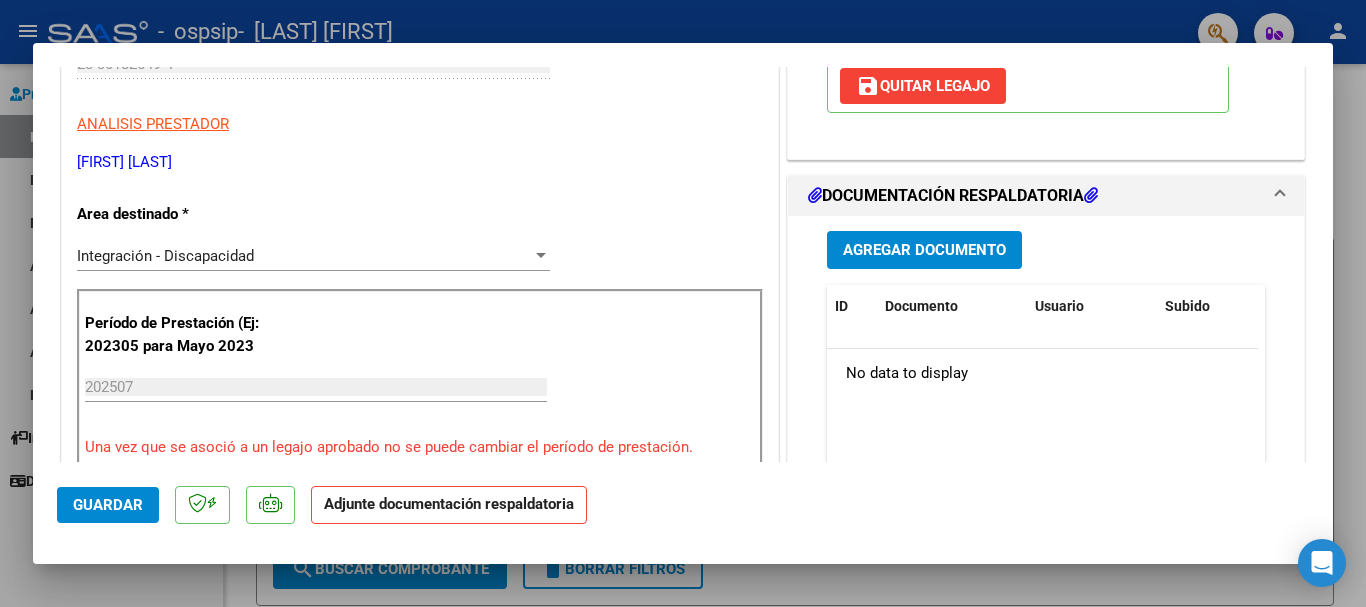 scroll, scrollTop: 394, scrollLeft: 0, axis: vertical 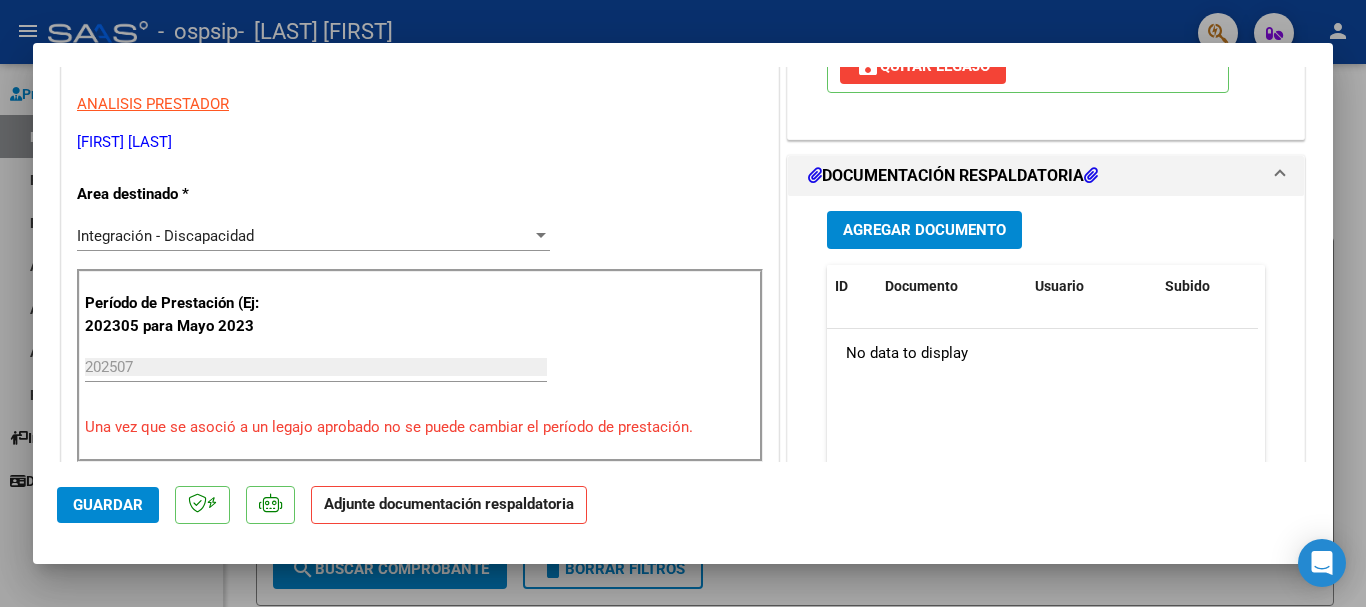 click on "Agregar Documento" at bounding box center (924, 231) 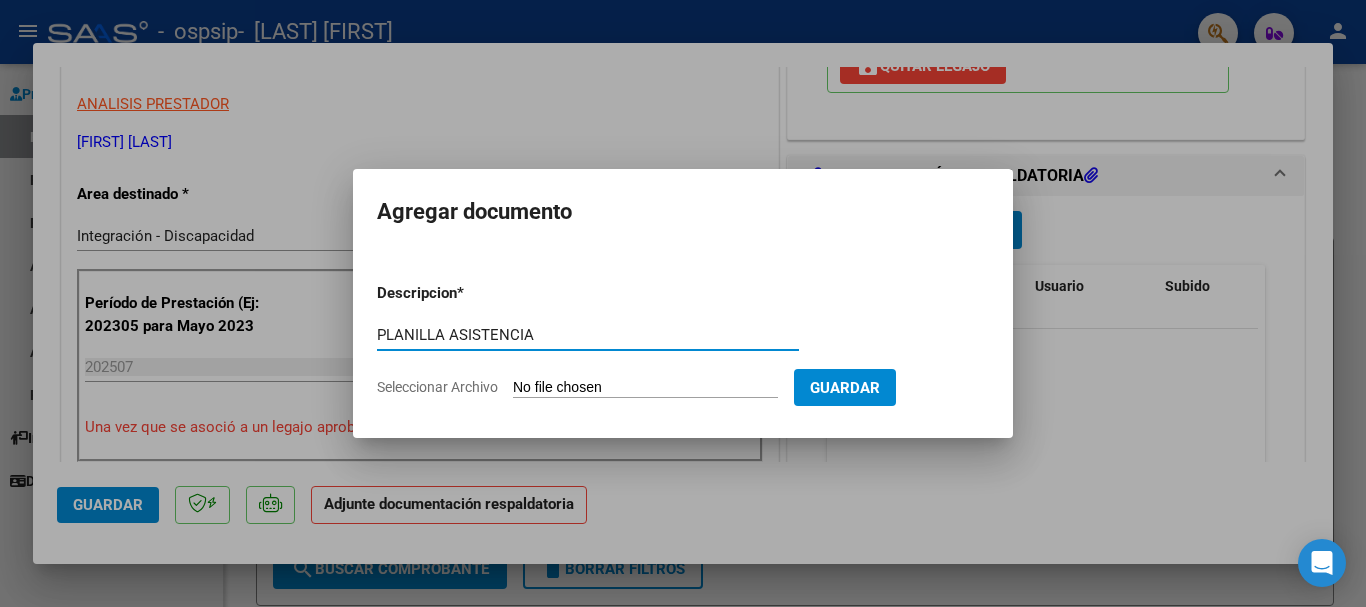 type on "PLANILLA ASISTENCIA" 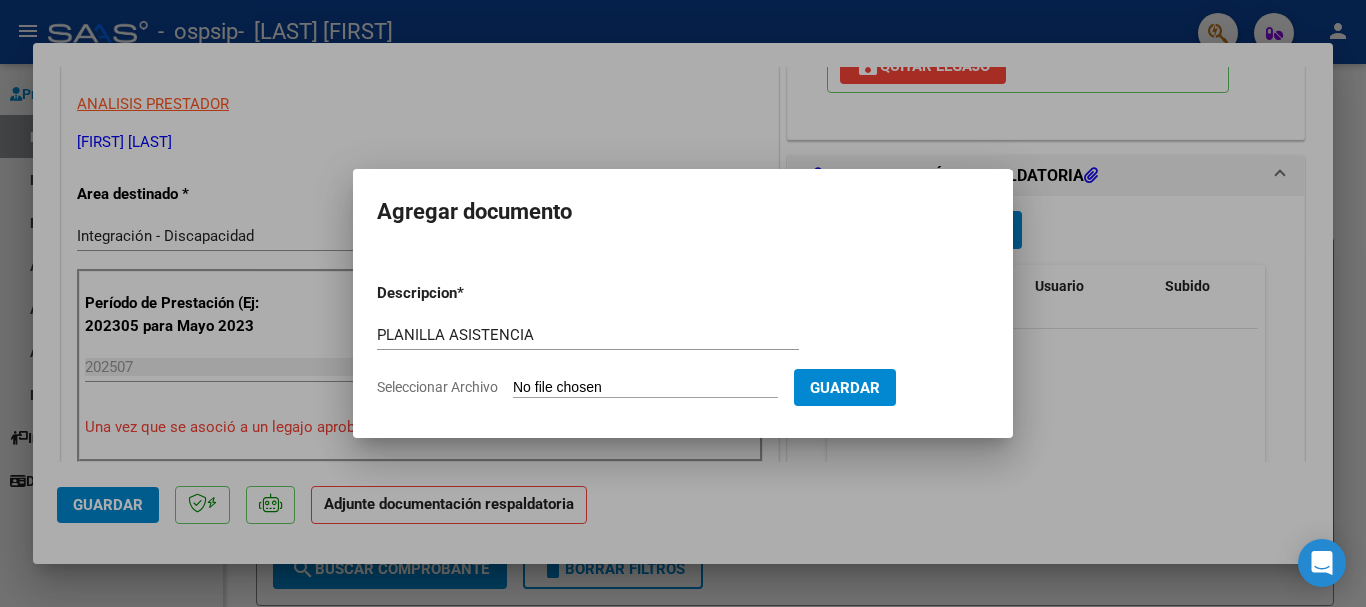 click on "Seleccionar Archivo" at bounding box center [645, 388] 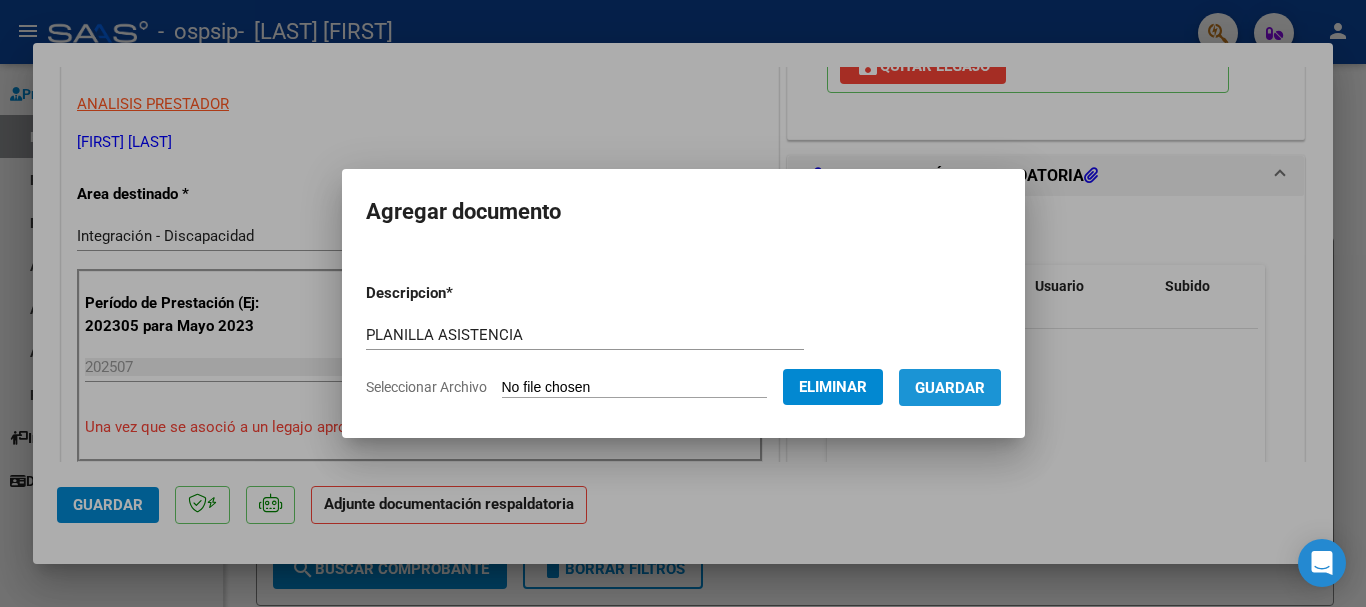 click on "Guardar" at bounding box center (950, 388) 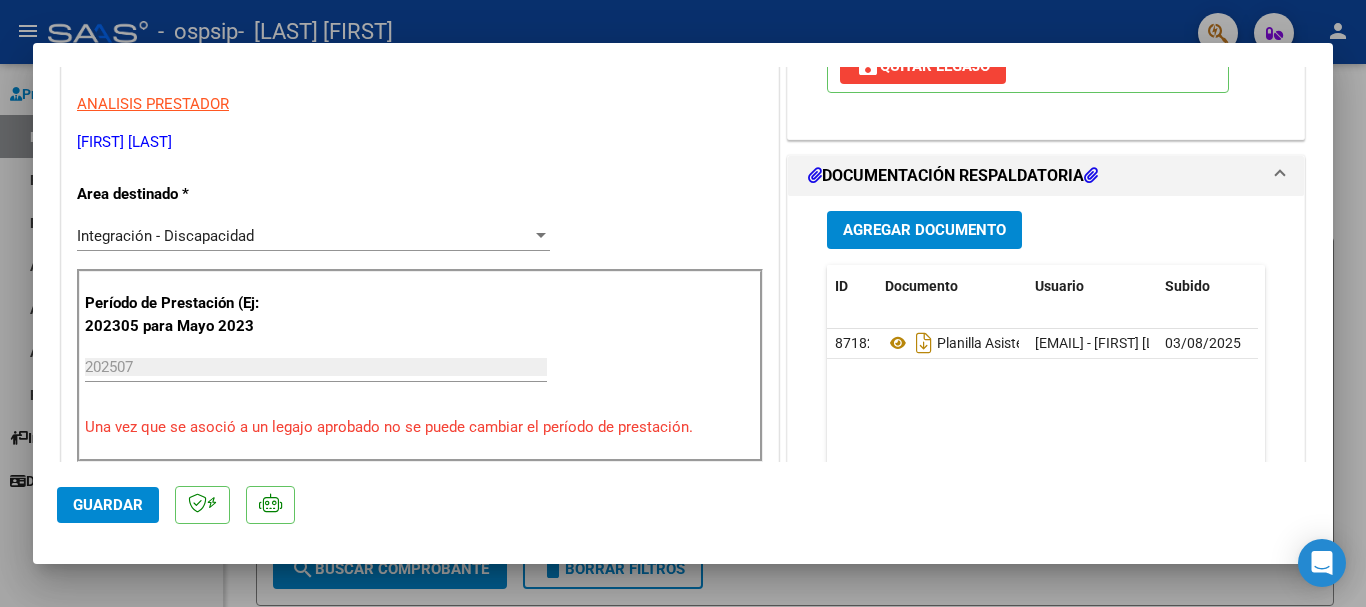 scroll, scrollTop: 434, scrollLeft: 0, axis: vertical 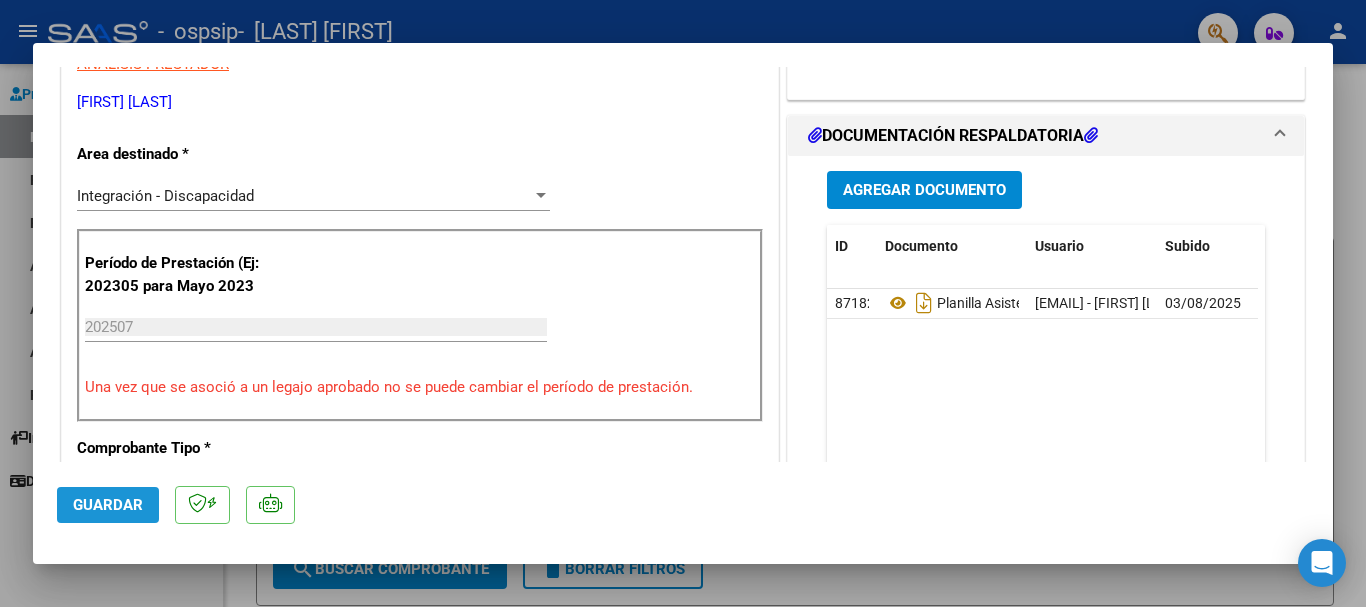 click on "Guardar" 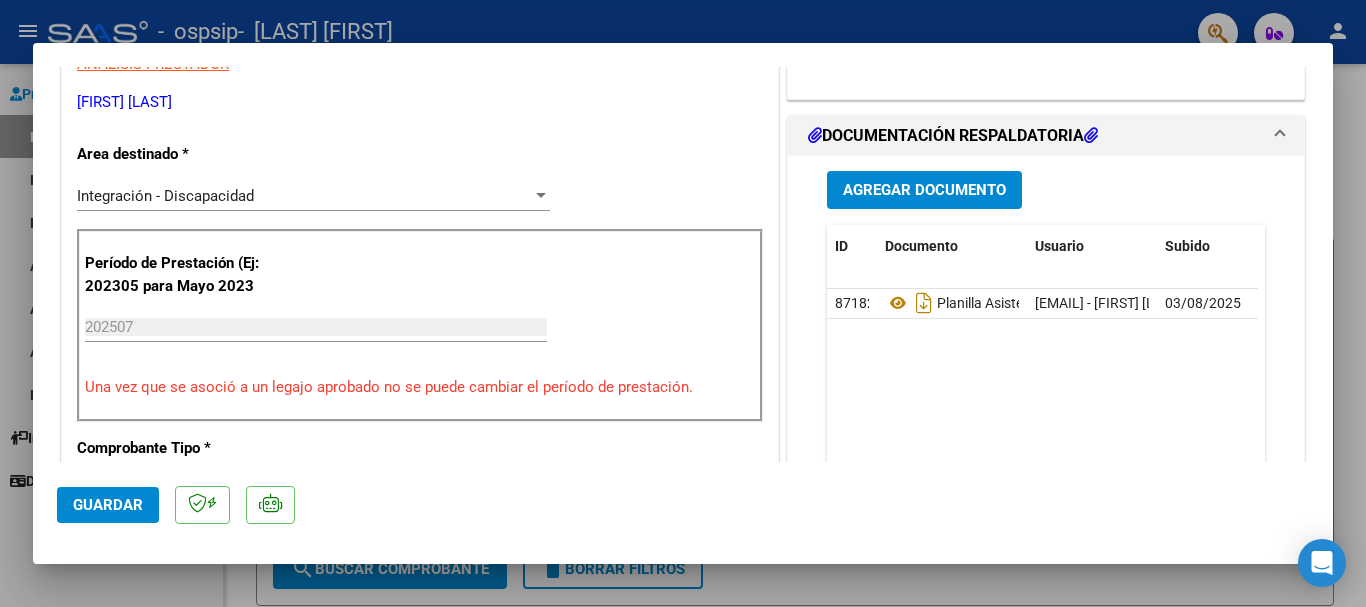 click on "COMPROBANTE VER COMPROBANTE       ESTADO:   Recibida. En proceso de confirmacion/aceptac por la OS.     El comprobante fue leído exitosamente.  DATOS DEL COMPROBANTE CUIT  *   [CUIT] Ingresar CUIT  ANALISIS PRESTADOR  ALVAREZ AMPARO  ARCA Padrón  Area destinado * Integración - Discapacidad Seleccionar Area Período de Prestación (Ej: 202305 para Mayo 2023    202507 Ingrese el Período de Prestación como indica el ejemplo   Una vez que se asoció a un legajo aprobado no se puede cambiar el período de prestación.   Comprobante Tipo * Factura C Seleccionar Tipo Punto de Venta  *   3 Ingresar el Nro.  Número  *   1466 Ingresar el Nro.  Monto  *   $ 98.964,88 Ingresar el monto  Fecha del Cpbt.  *   2025-08-01 Ingresar la fecha  CAE / CAEA (no ingrese CAI)    75314586853310 Ingresar el CAE o CAEA (no ingrese CAI)  Fecha de Vencimiento    2025-08-11 Ingresar la fecha  Ref. Externa    Ingresar la ref.  N° Liquidación    Ingresar el N° Liquidación  COMENTARIOS PREAPROBACIÓN PARA INTEGRACION  NO" at bounding box center [683, 303] 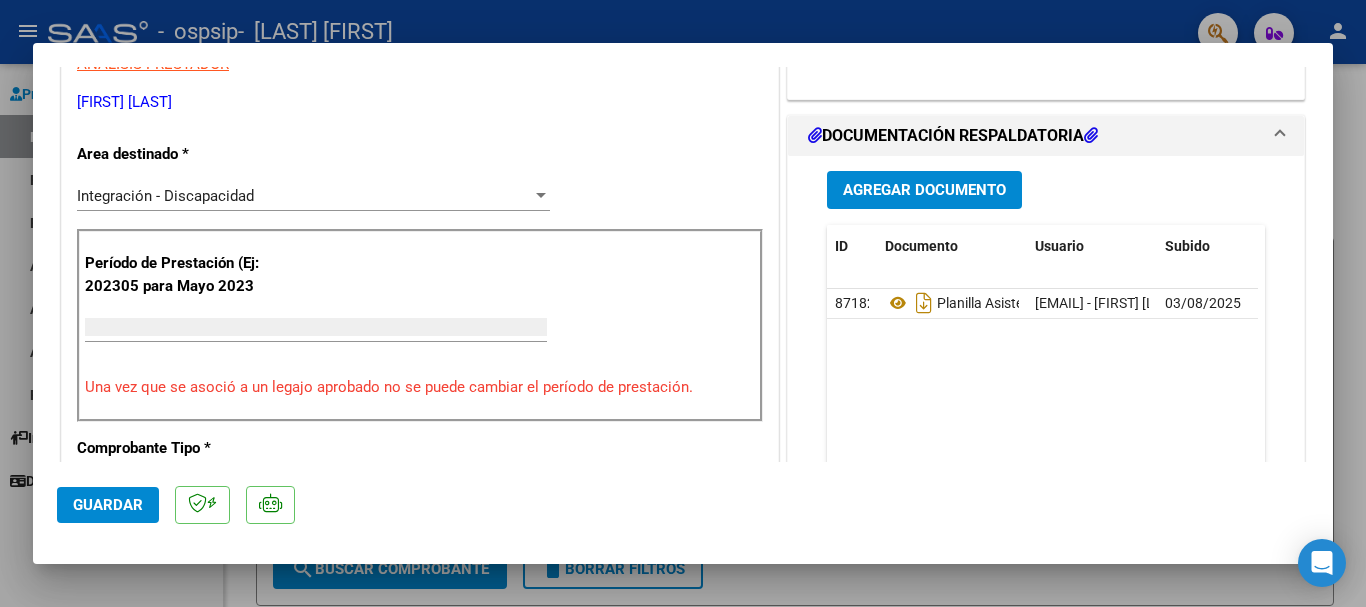 scroll, scrollTop: 348, scrollLeft: 0, axis: vertical 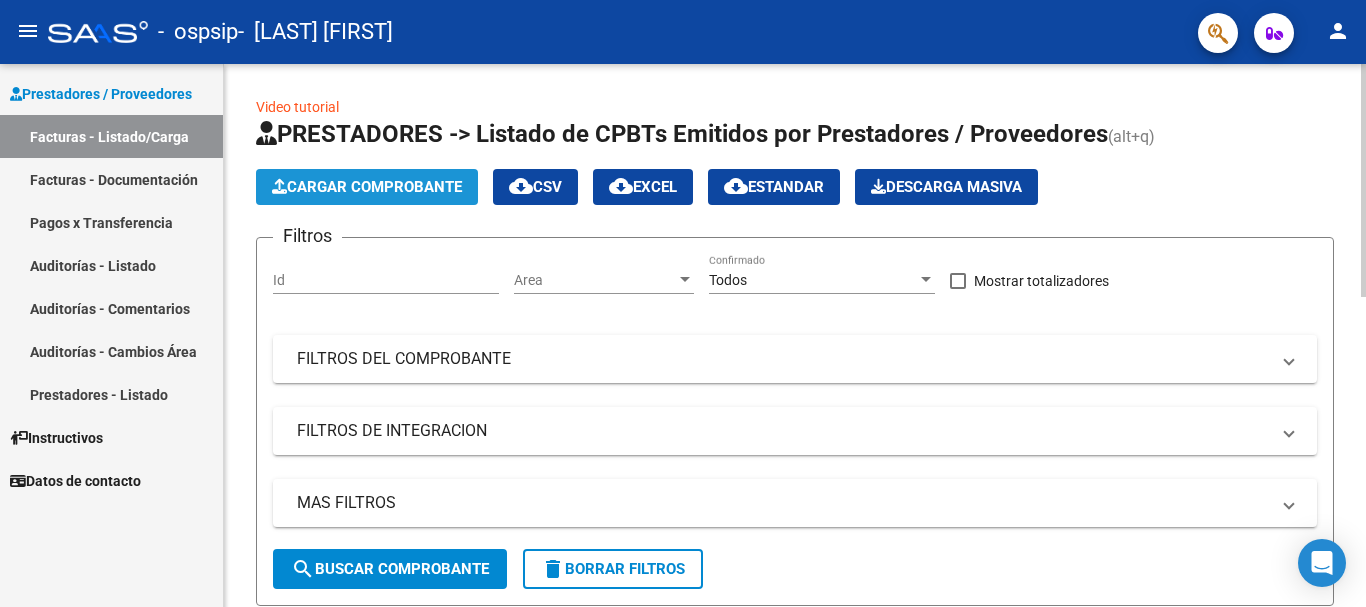 click on "Cargar Comprobante" 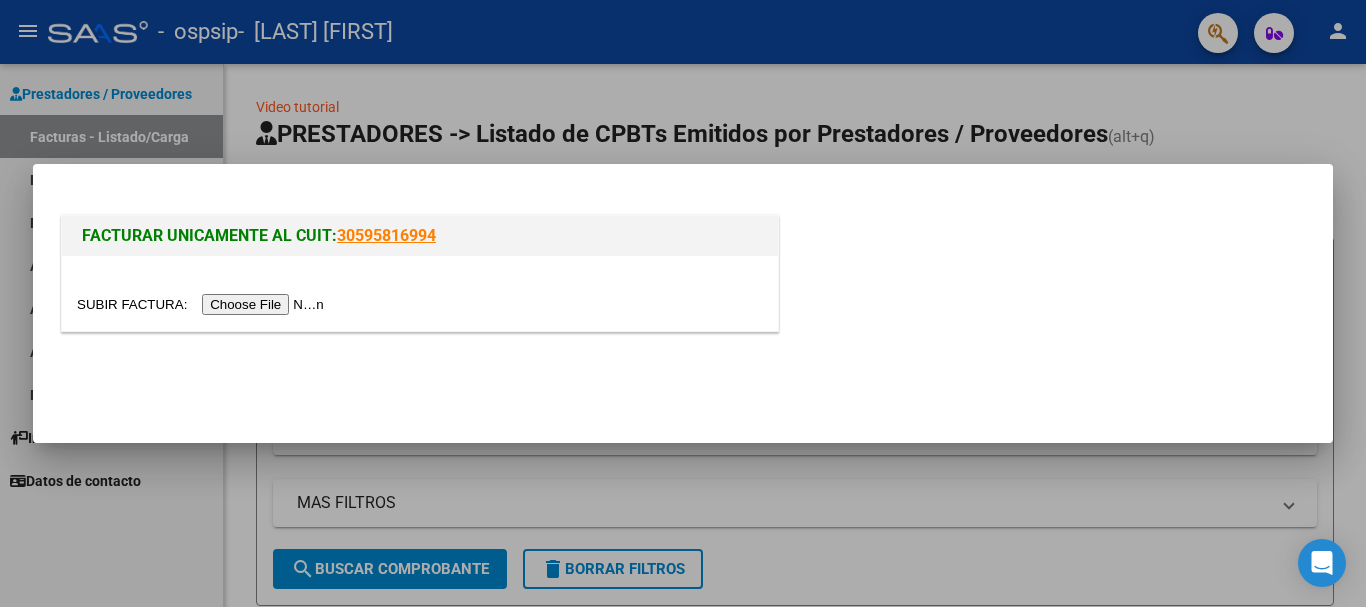 click at bounding box center [203, 304] 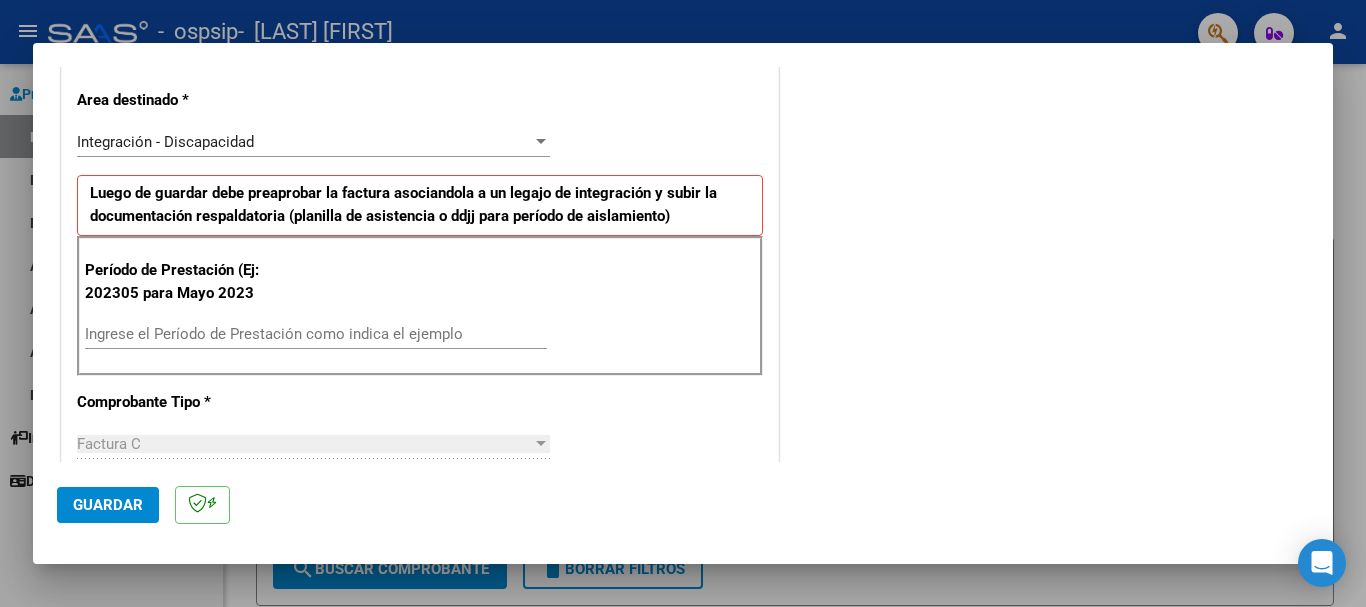scroll, scrollTop: 422, scrollLeft: 0, axis: vertical 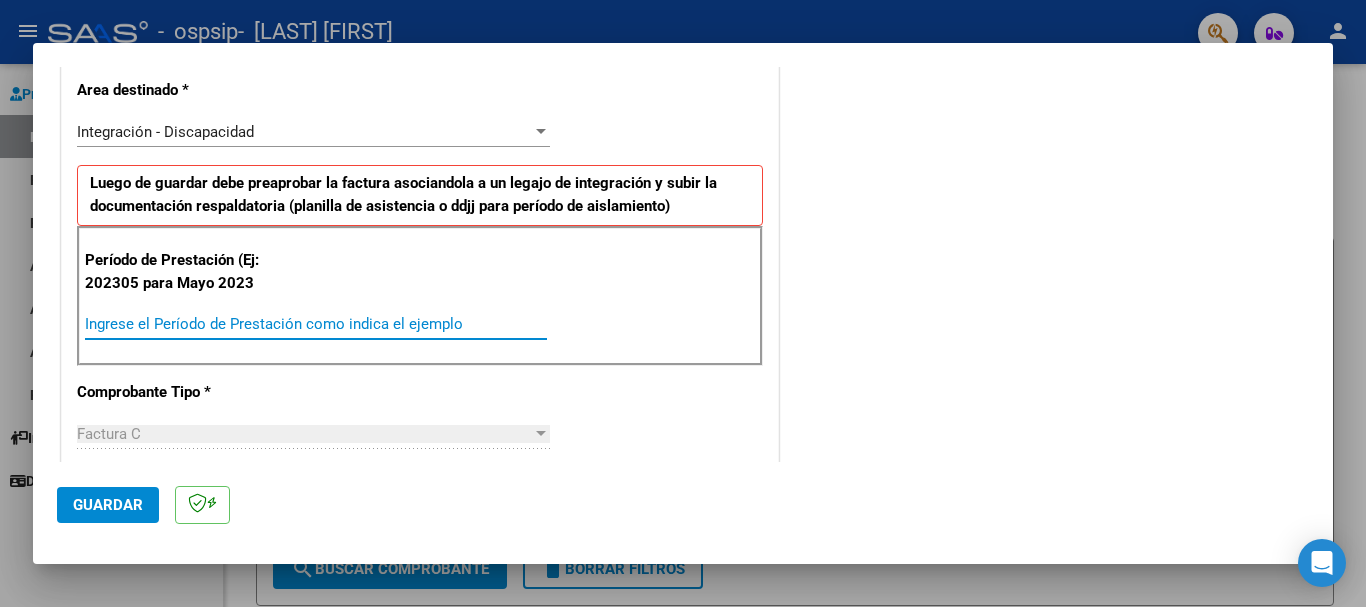 click on "Ingrese el Período de Prestación como indica el ejemplo" at bounding box center [316, 324] 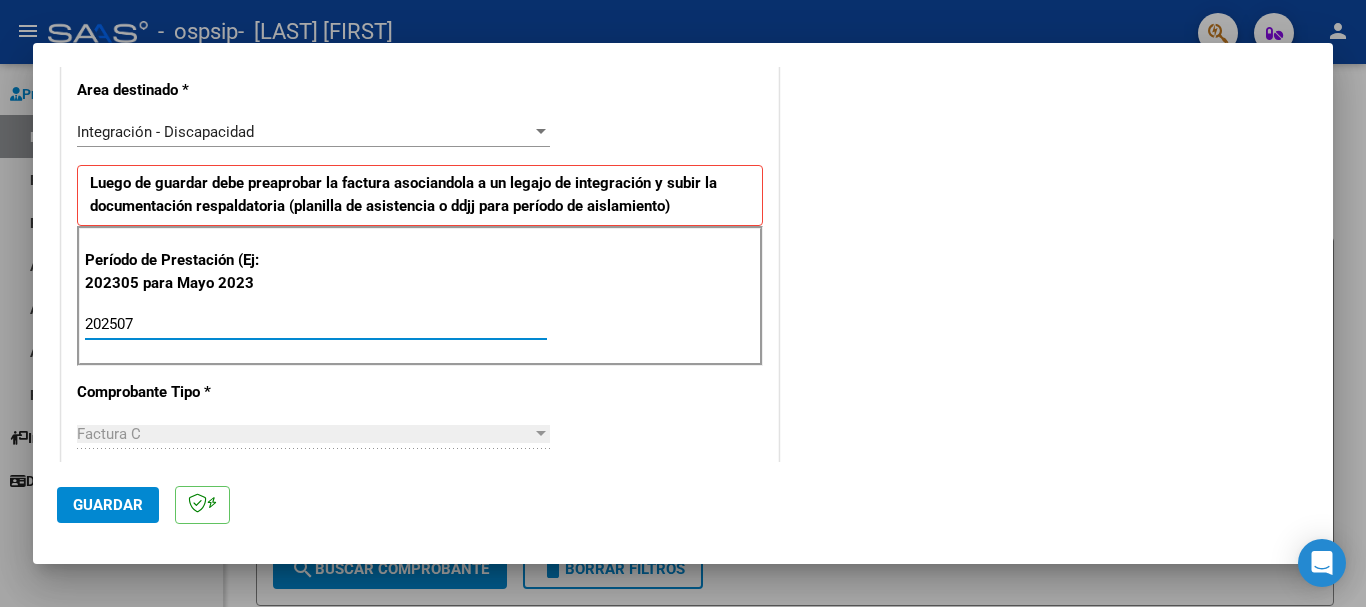 type on "202507" 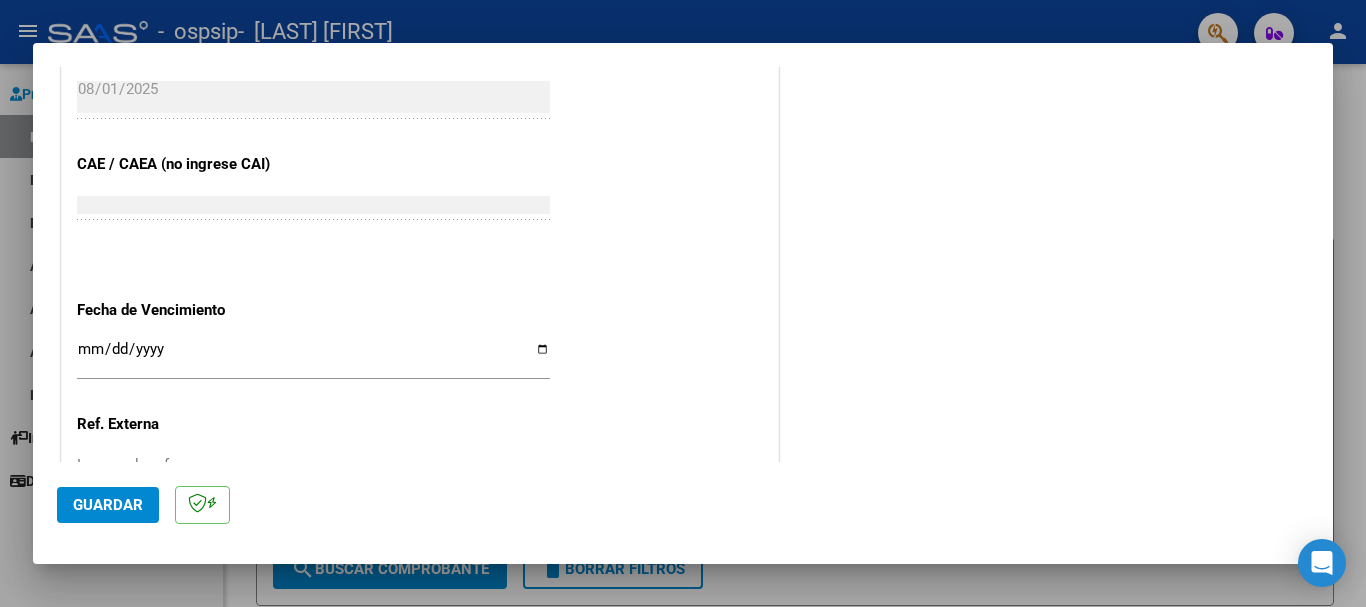 scroll, scrollTop: 1174, scrollLeft: 0, axis: vertical 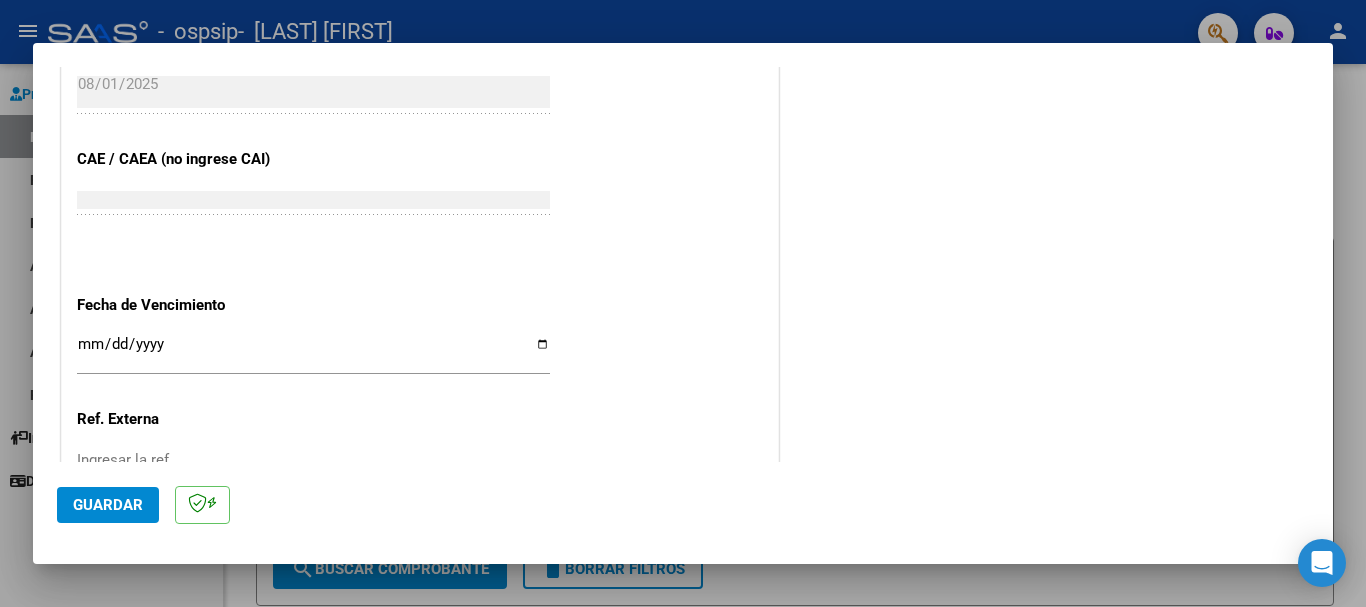 click on "Ingresar la fecha" at bounding box center [313, 352] 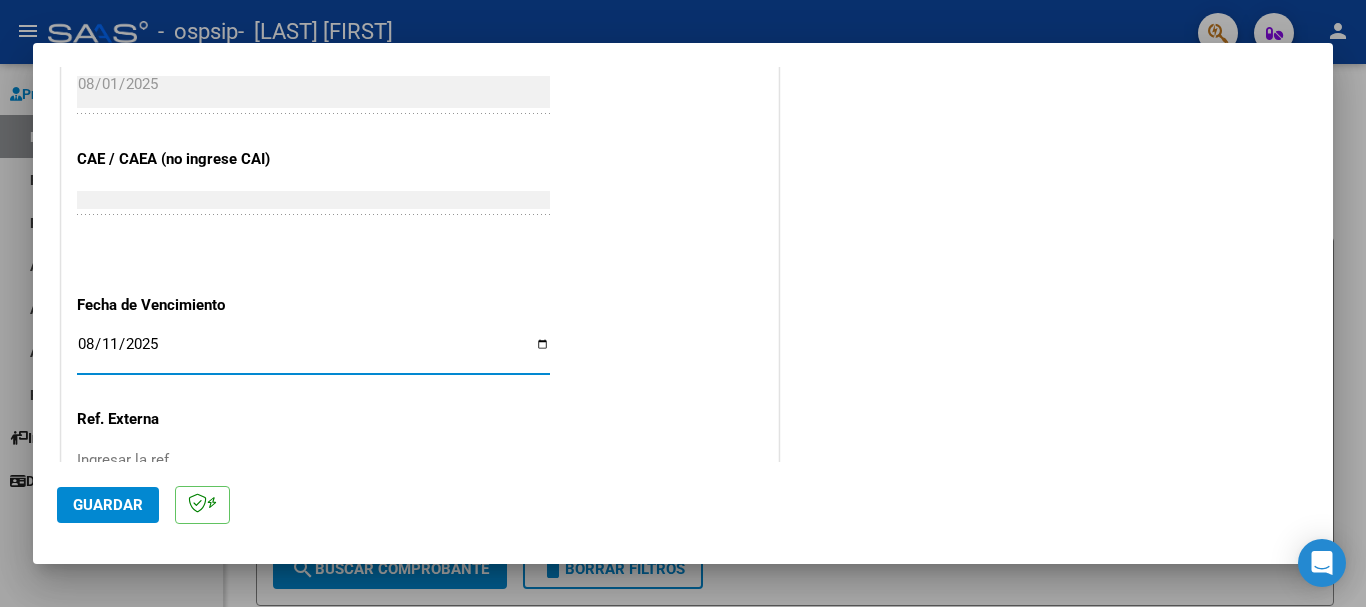 type on "2025-08-11" 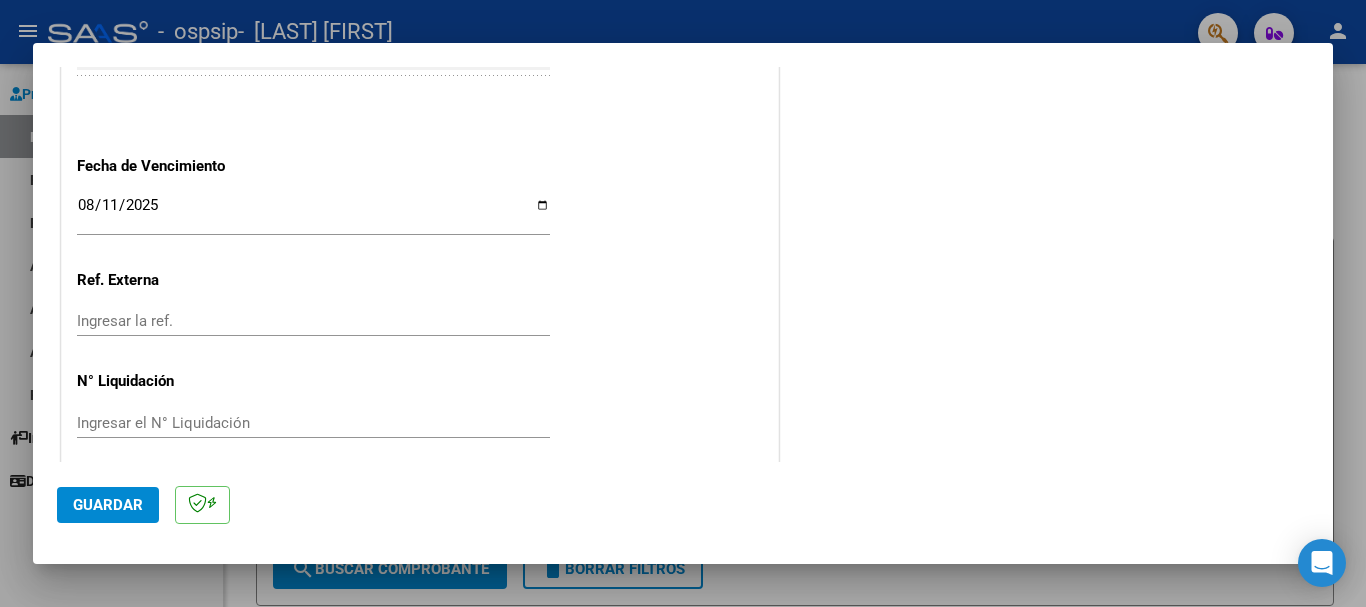 scroll, scrollTop: 1327, scrollLeft: 0, axis: vertical 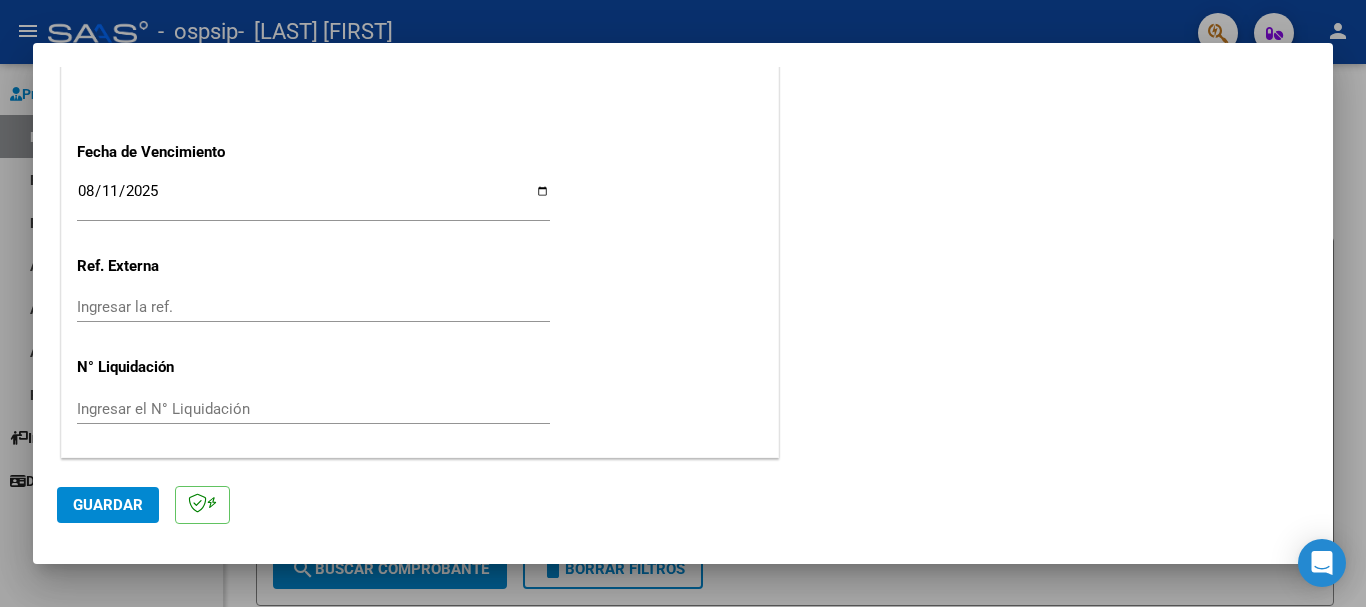 click on "Guardar" 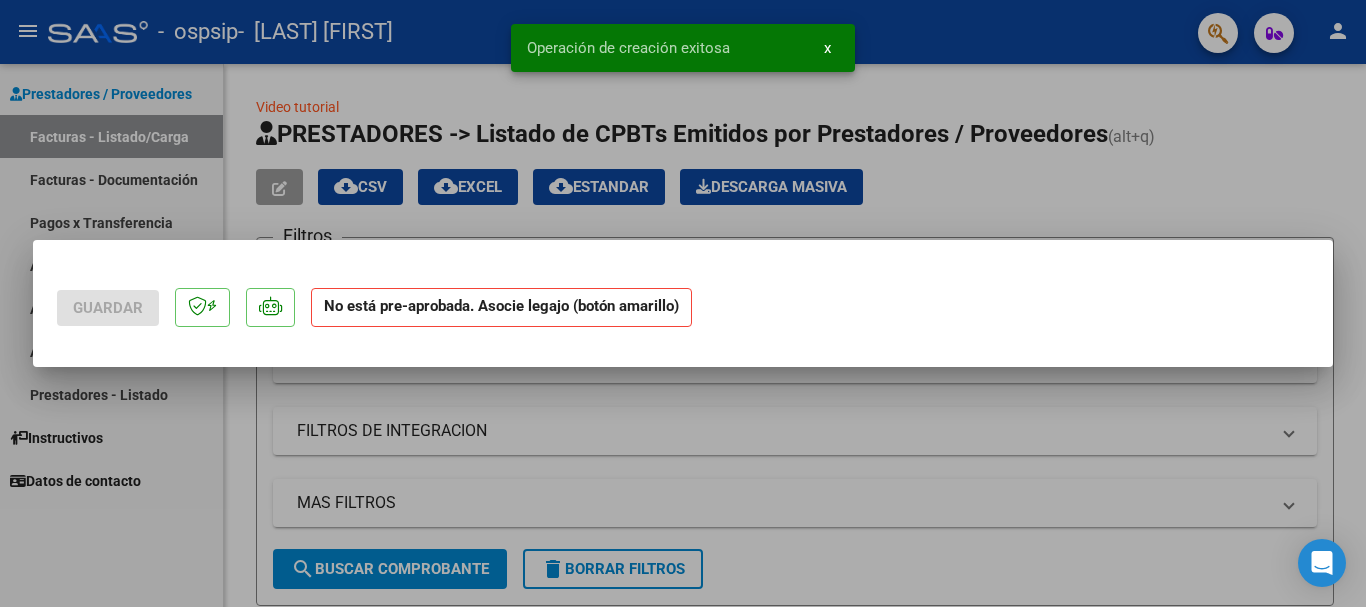 scroll, scrollTop: 0, scrollLeft: 0, axis: both 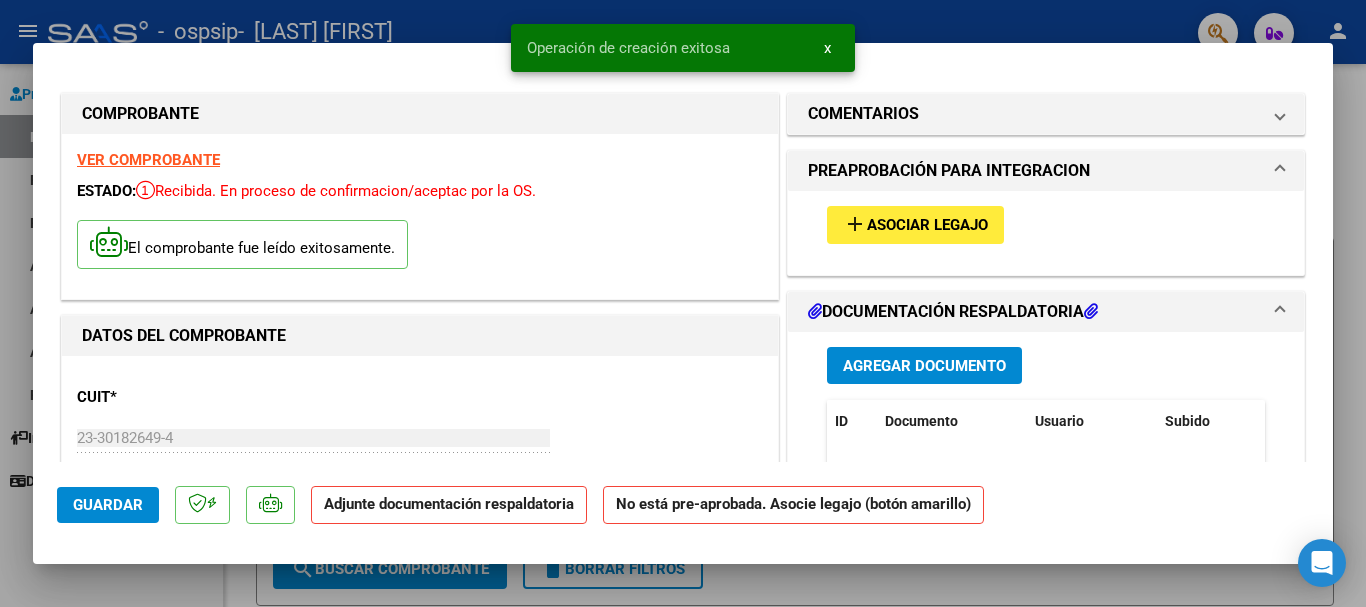 click on "Asociar Legajo" at bounding box center (927, 226) 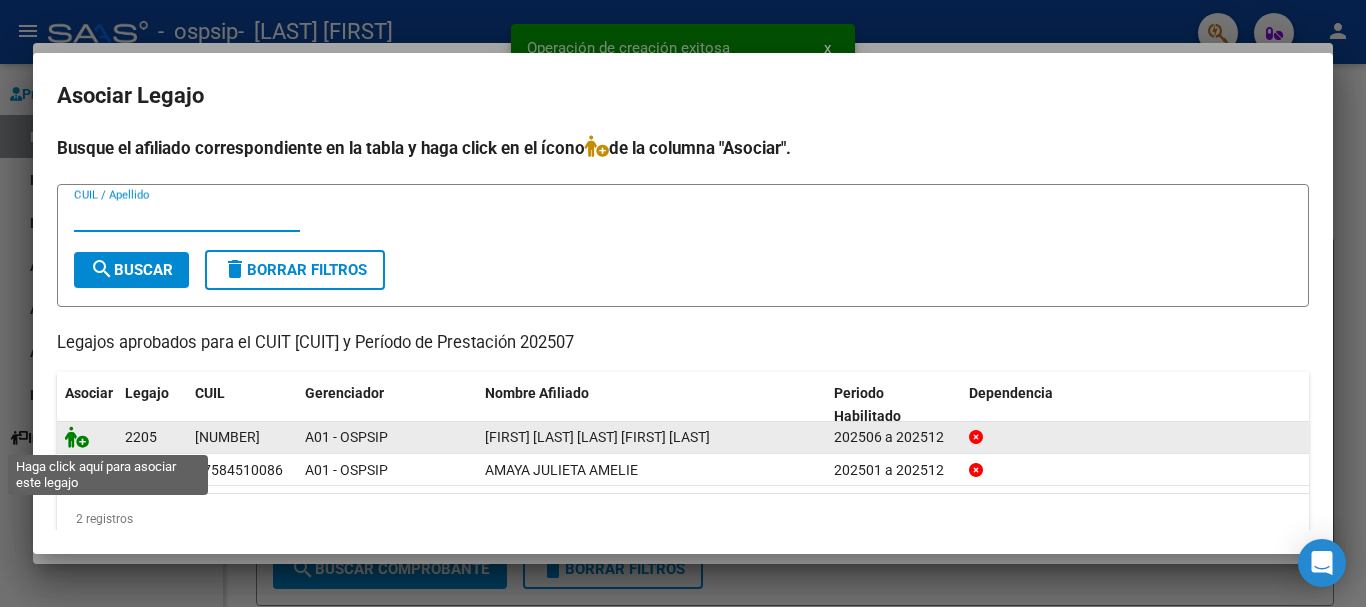 click 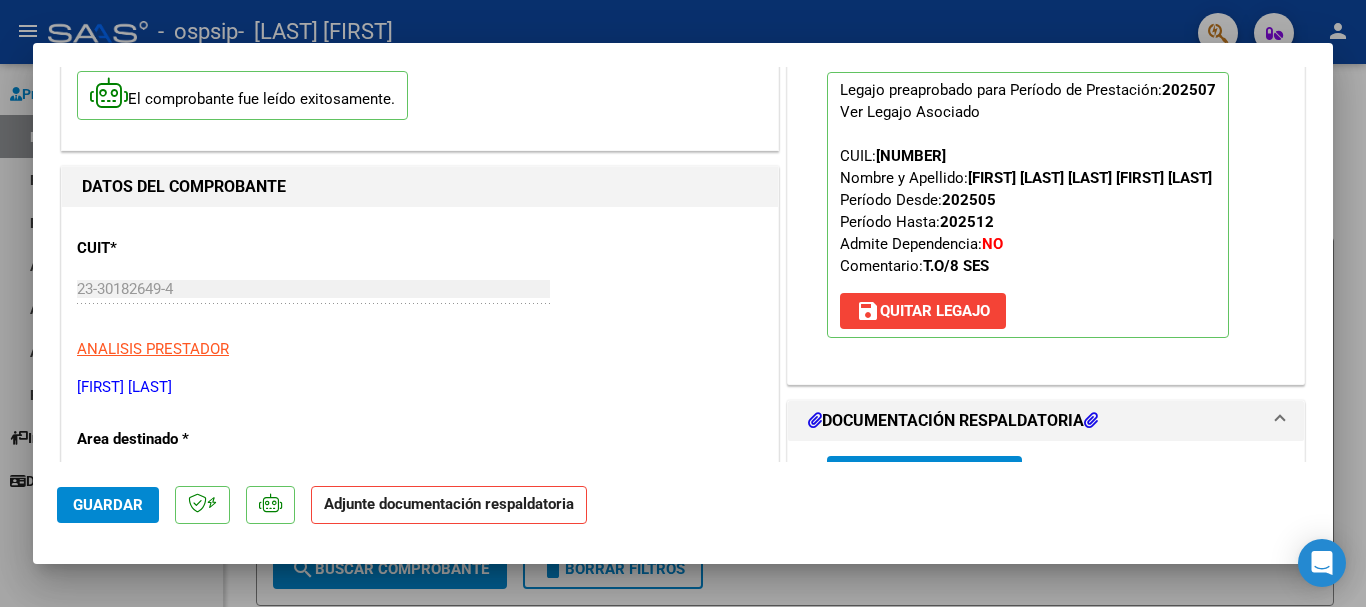 scroll, scrollTop: 154, scrollLeft: 0, axis: vertical 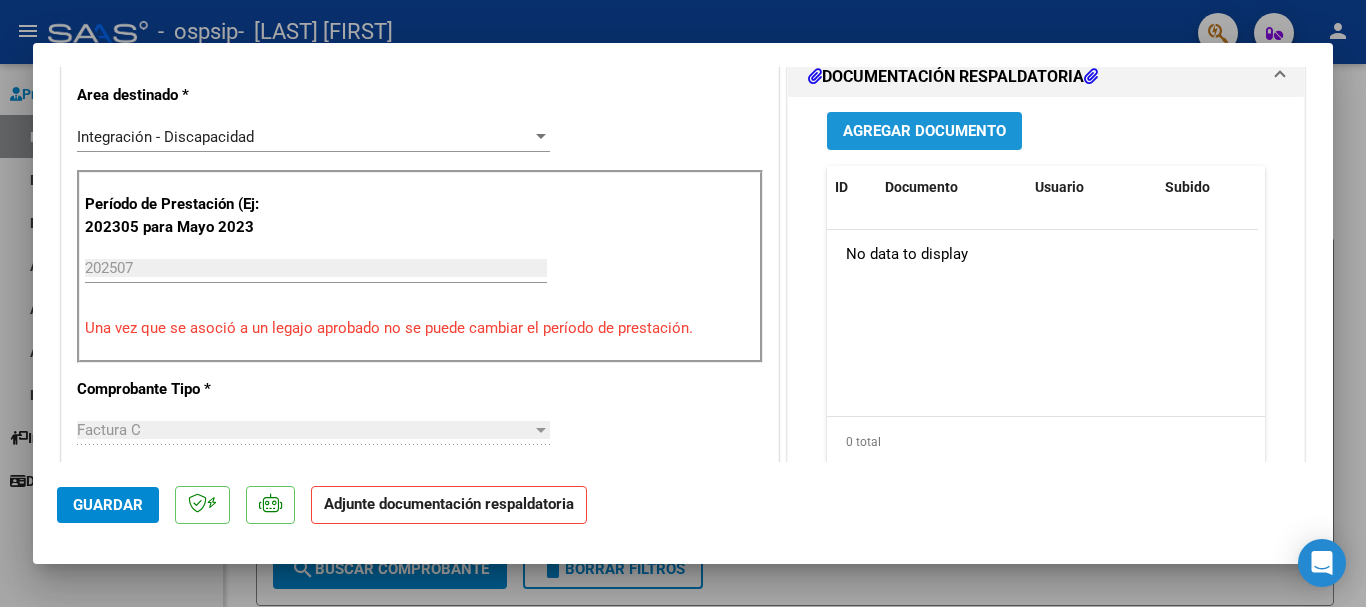 click on "Agregar Documento" at bounding box center (924, 132) 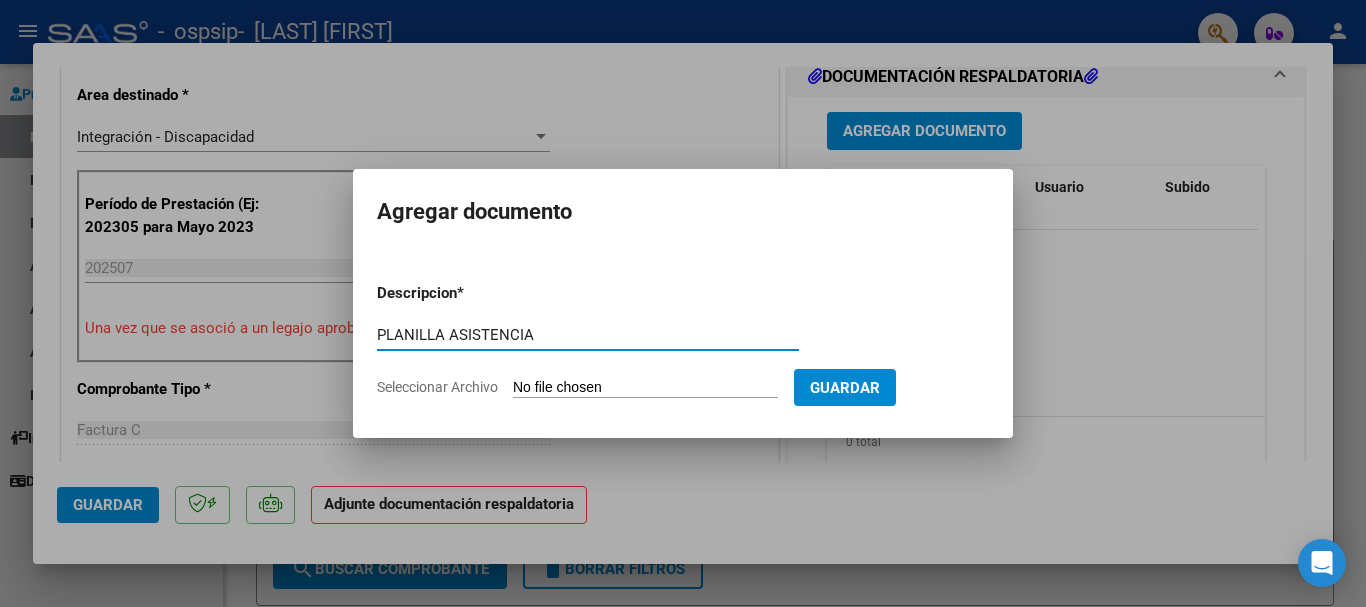 type on "PLANILLA ASISTENCIA" 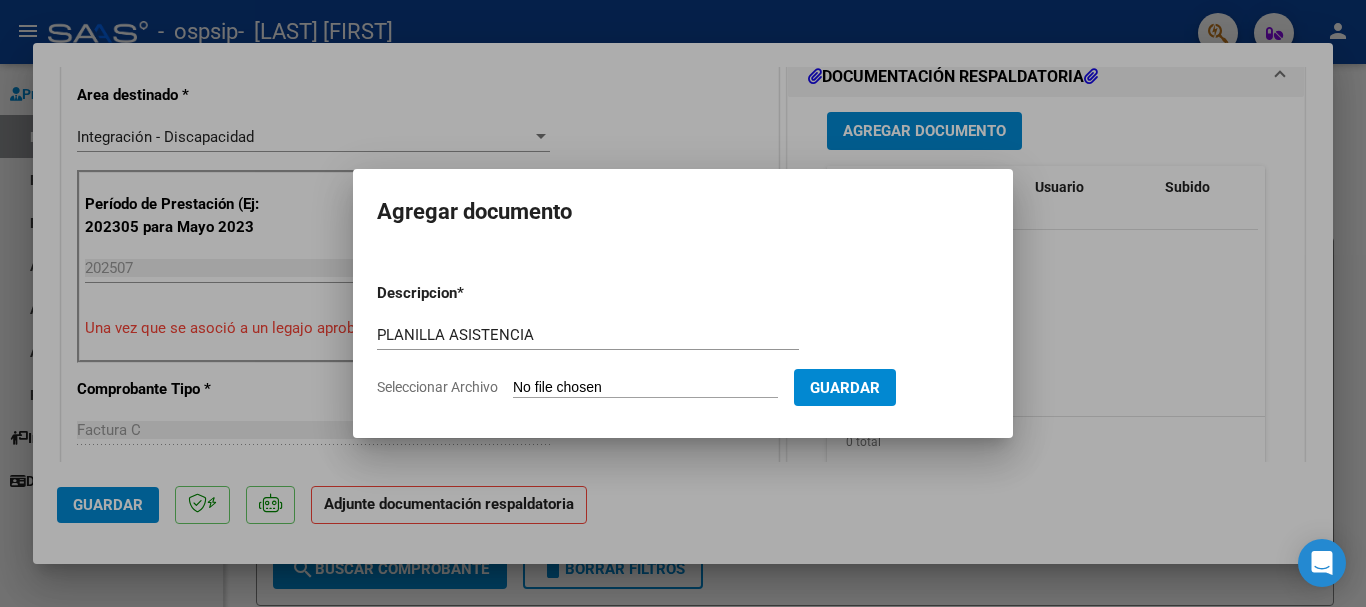 type on "C:\fakepath\Planilla aguirre julio25.pdf" 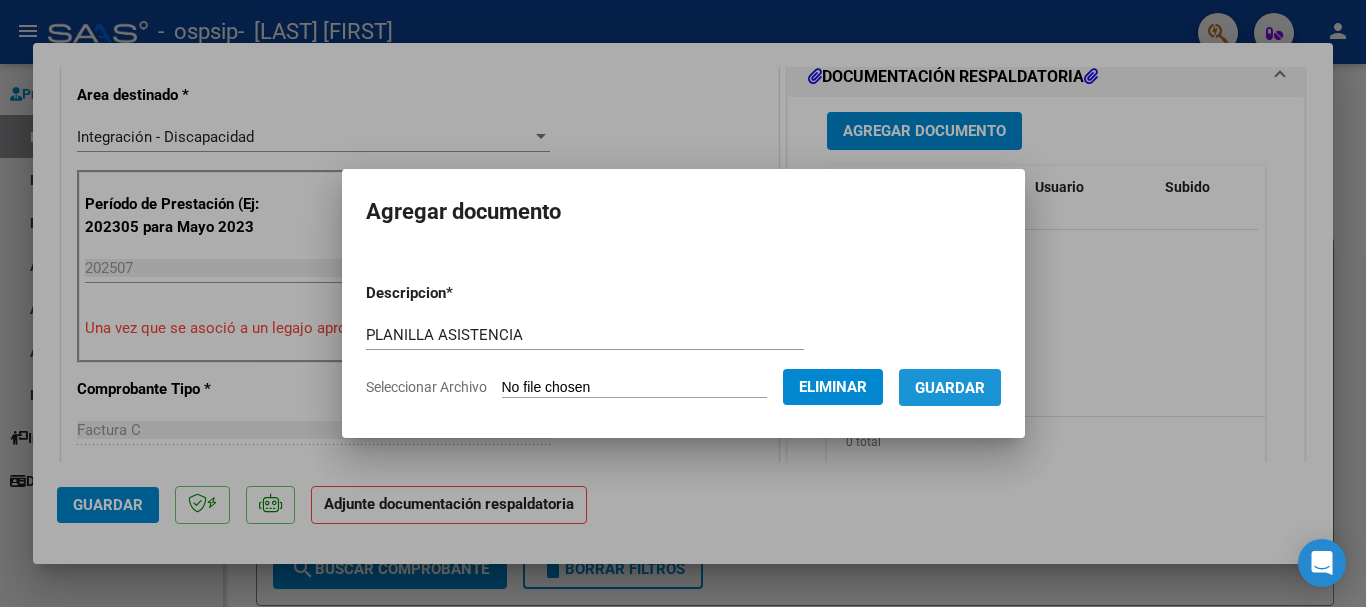 click on "Guardar" at bounding box center [950, 388] 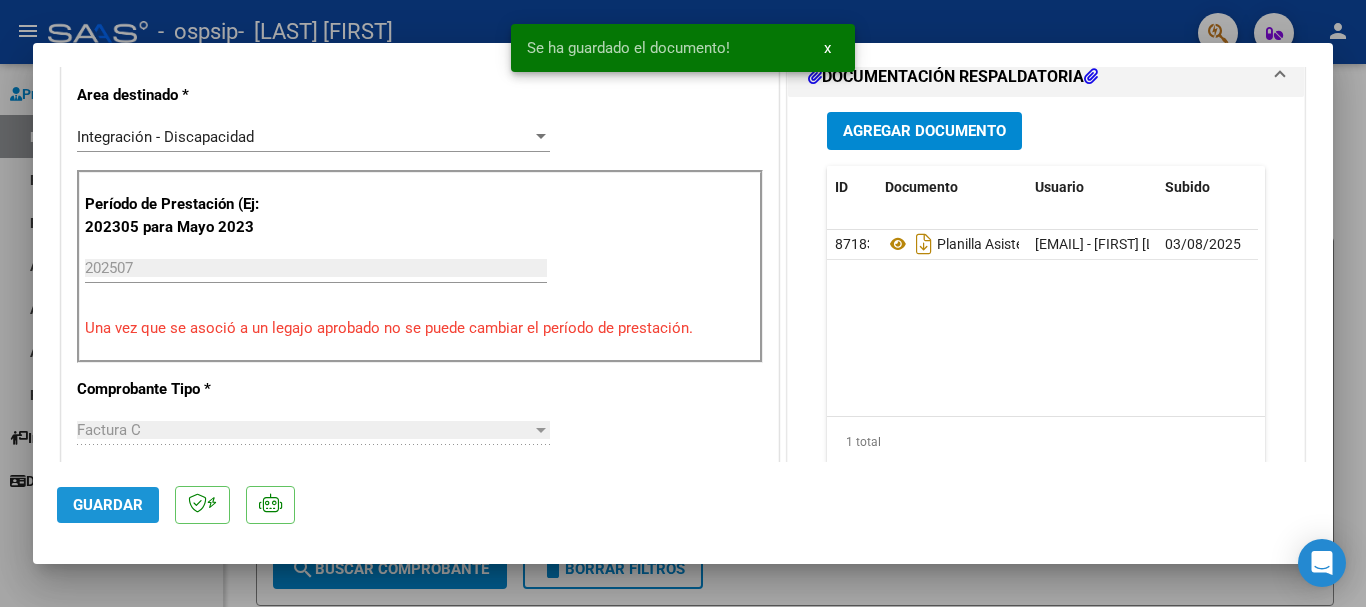 click on "Guardar" 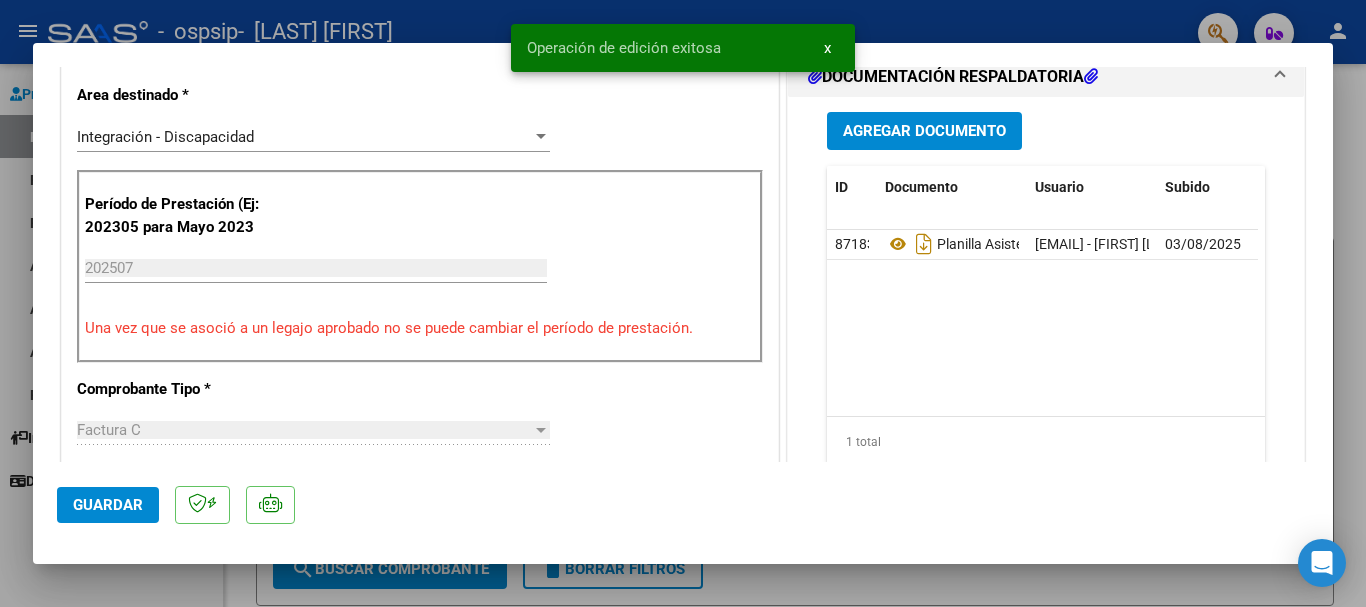 click at bounding box center (683, 303) 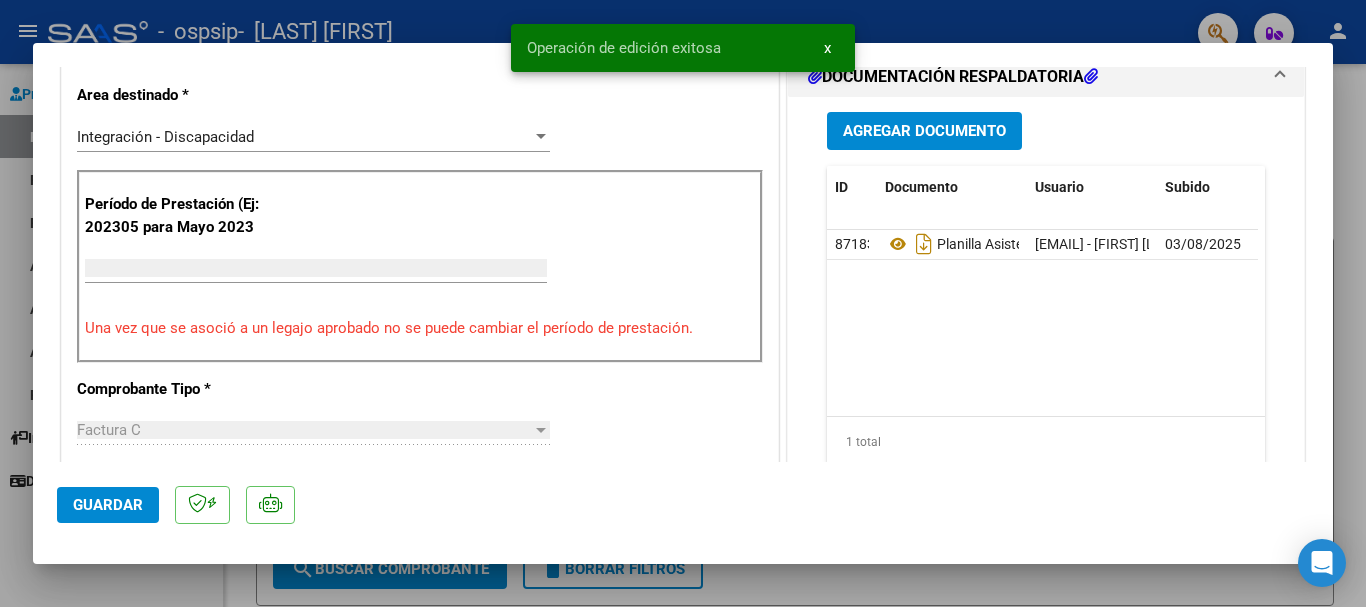 scroll, scrollTop: 407, scrollLeft: 0, axis: vertical 